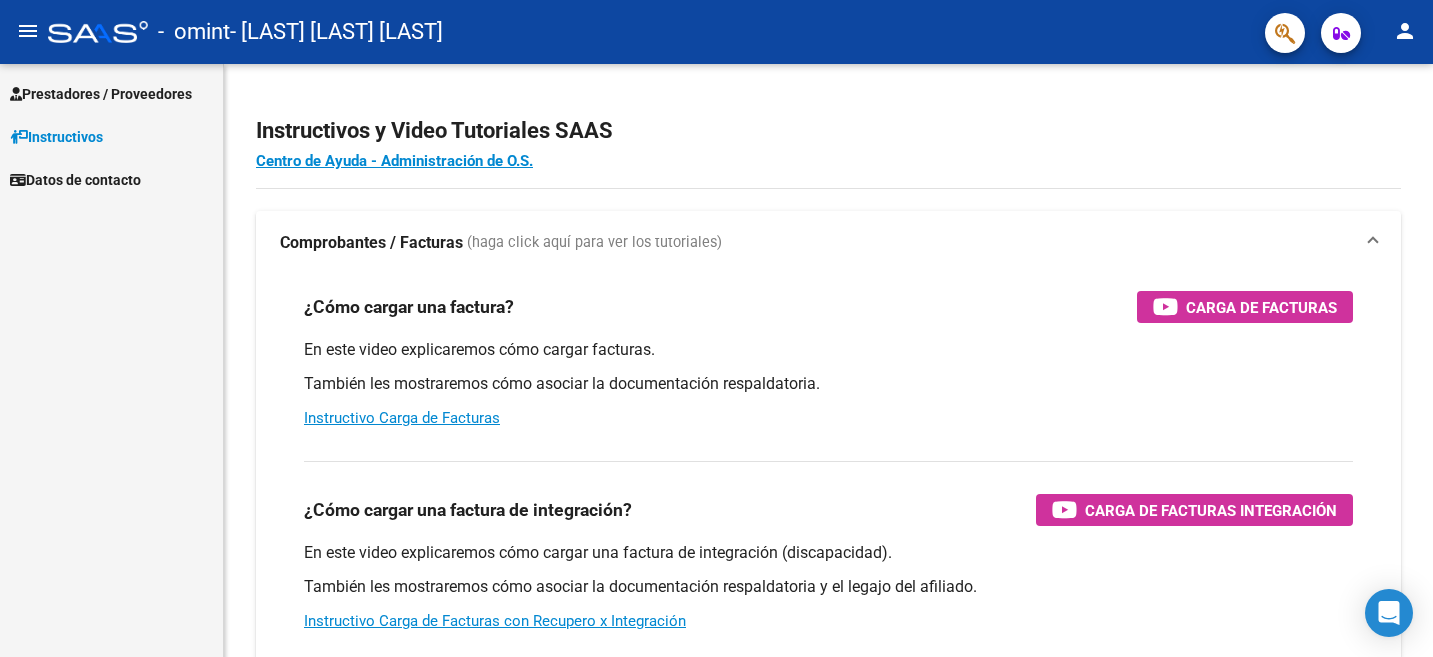 scroll, scrollTop: 0, scrollLeft: 0, axis: both 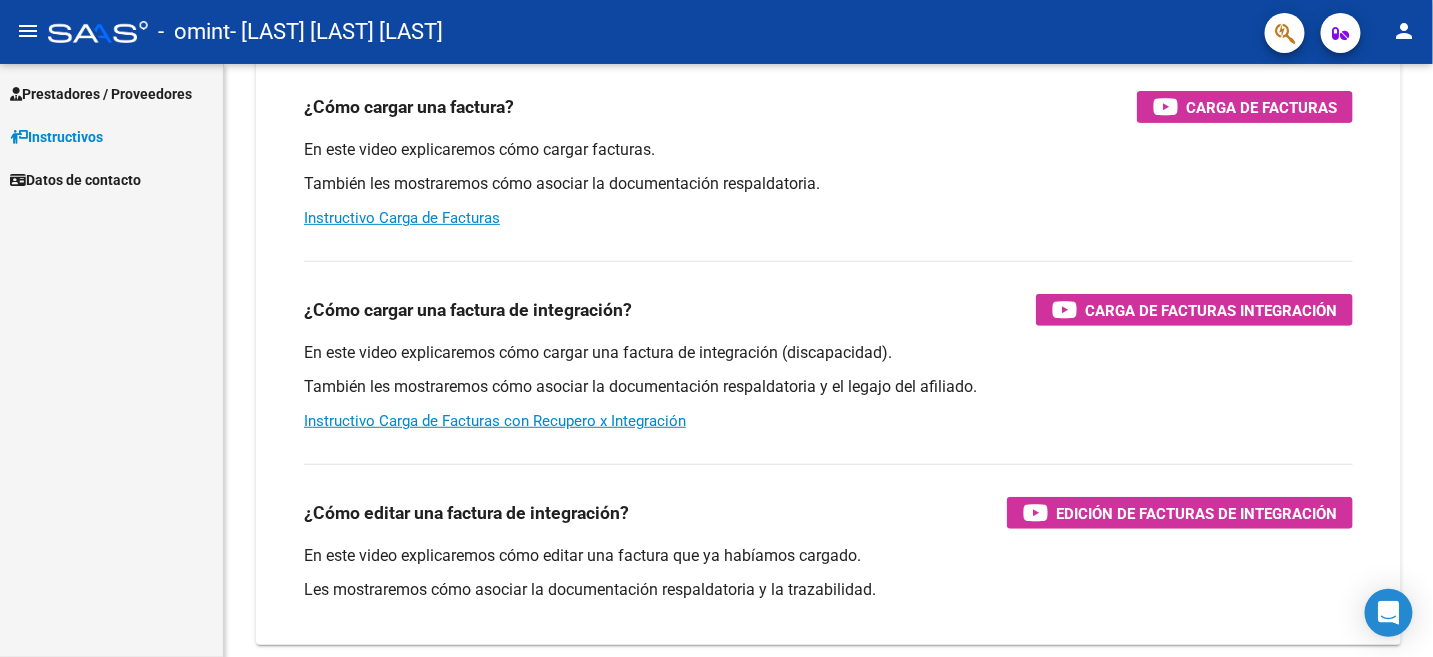 click on "Prestadores / Proveedores" at bounding box center (101, 94) 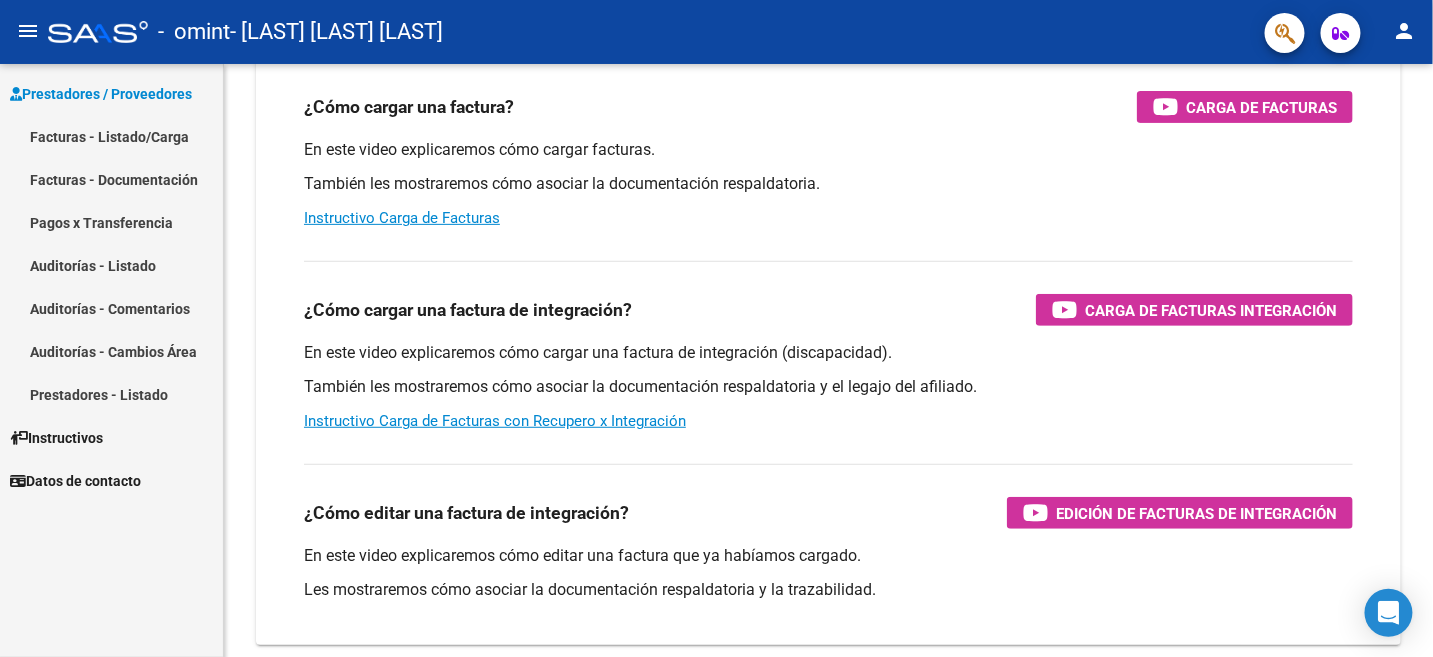 click on "Facturas - Listado/Carga" at bounding box center [111, 136] 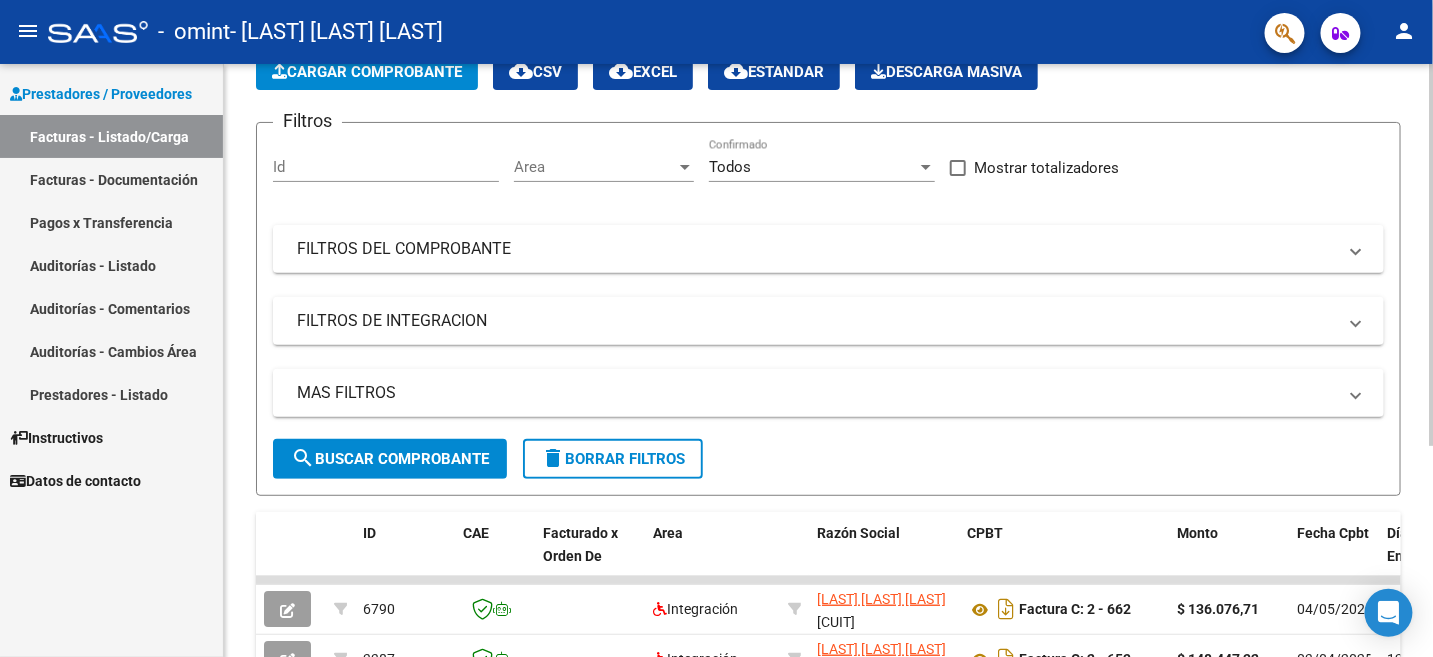 scroll, scrollTop: 0, scrollLeft: 0, axis: both 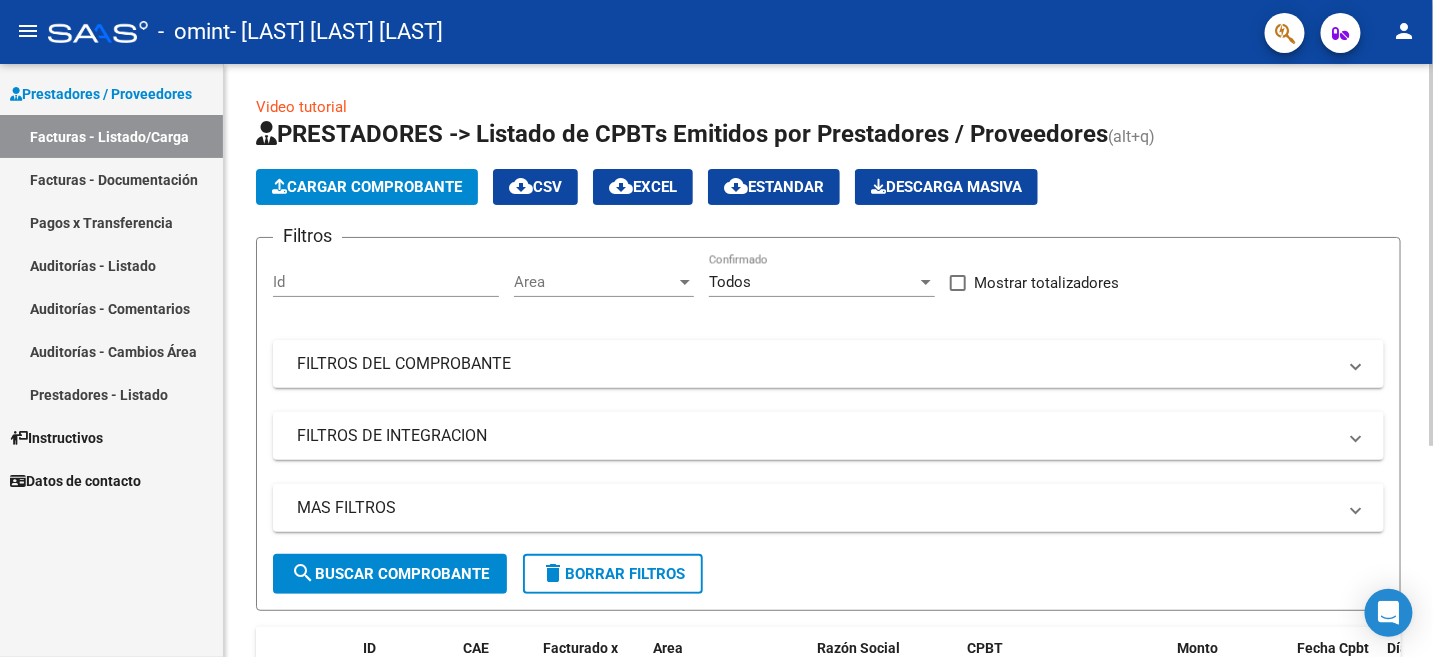 click at bounding box center [685, 282] 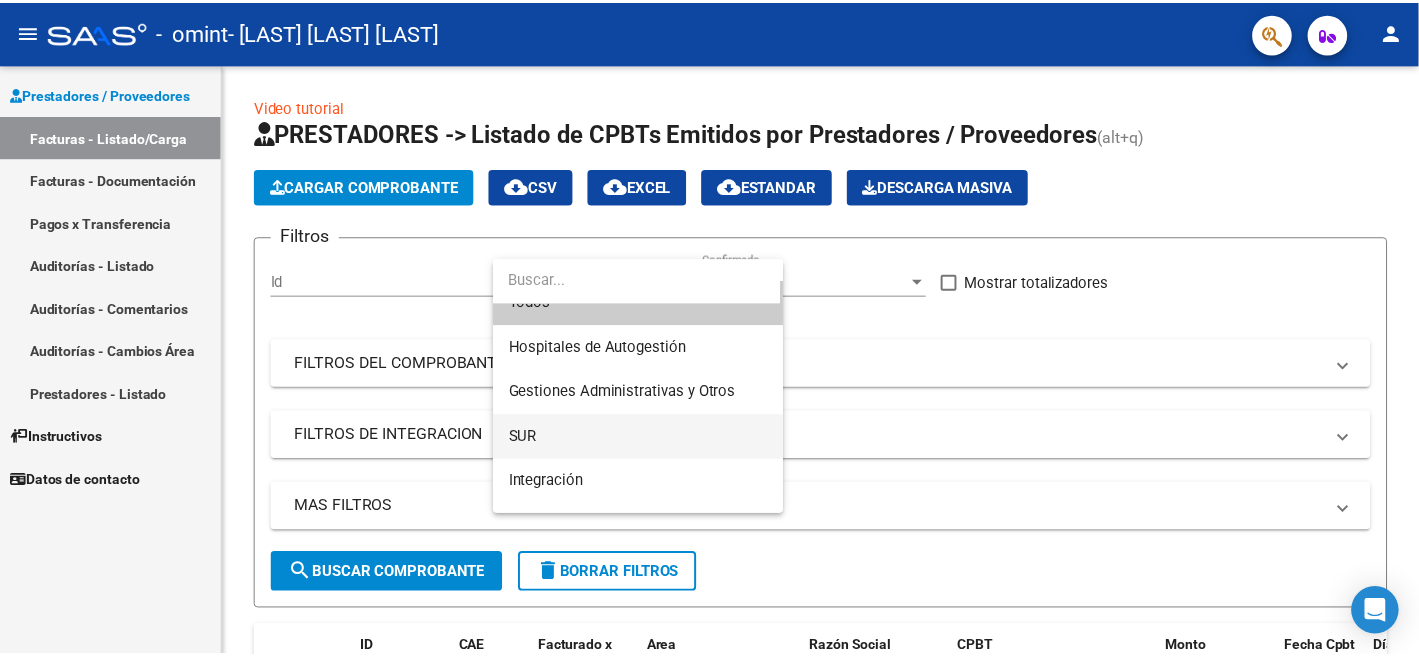 scroll, scrollTop: 0, scrollLeft: 0, axis: both 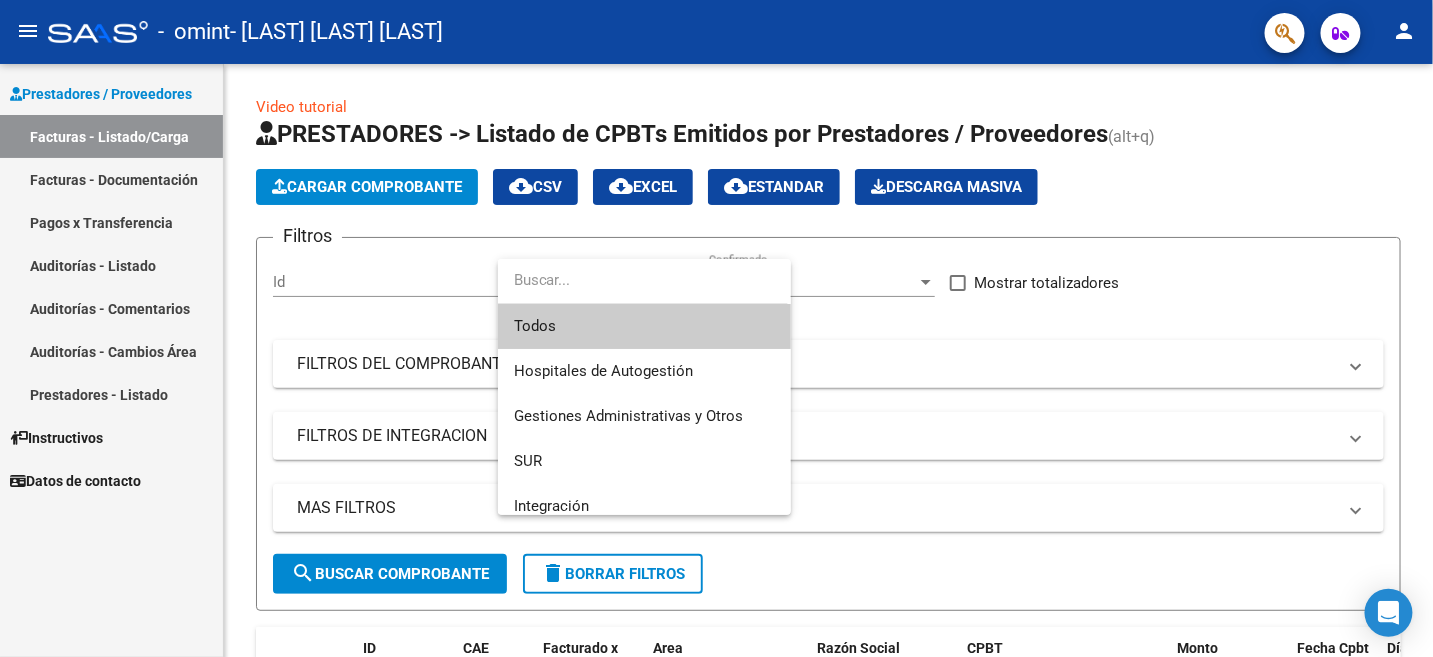 click at bounding box center [716, 328] 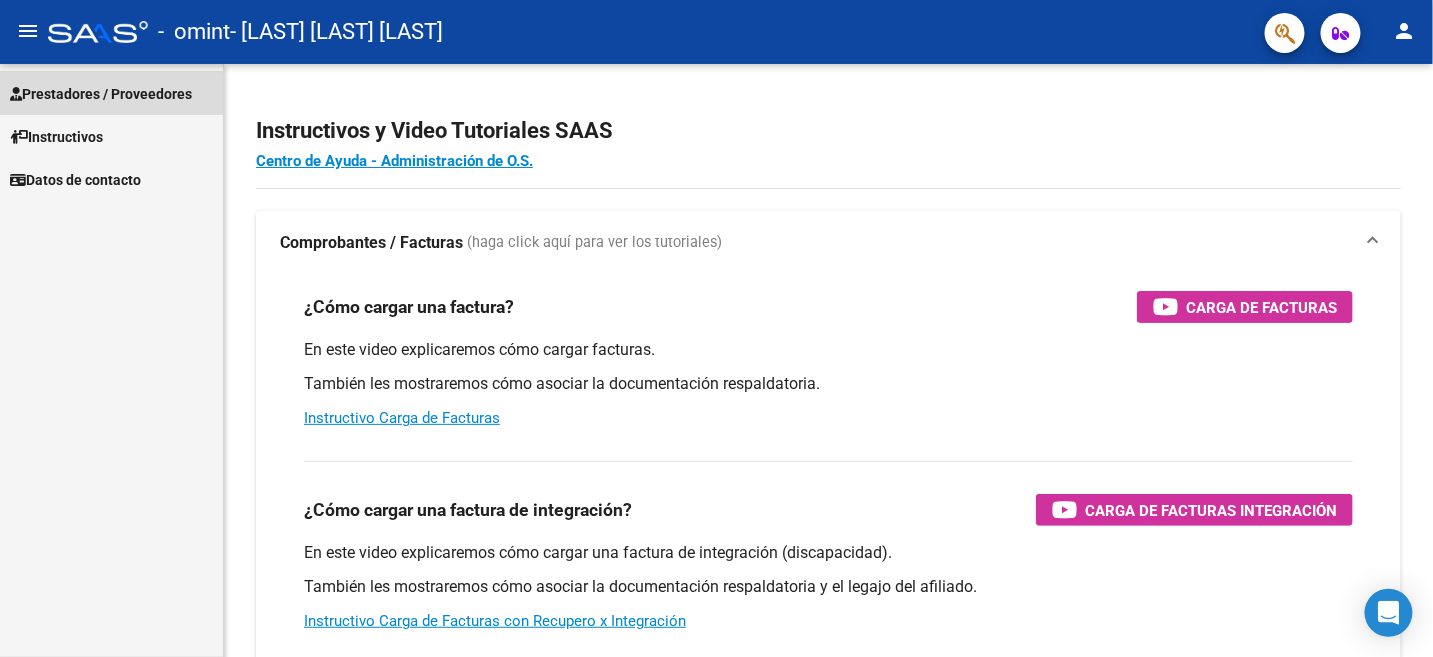 click on "Prestadores / Proveedores" at bounding box center [101, 94] 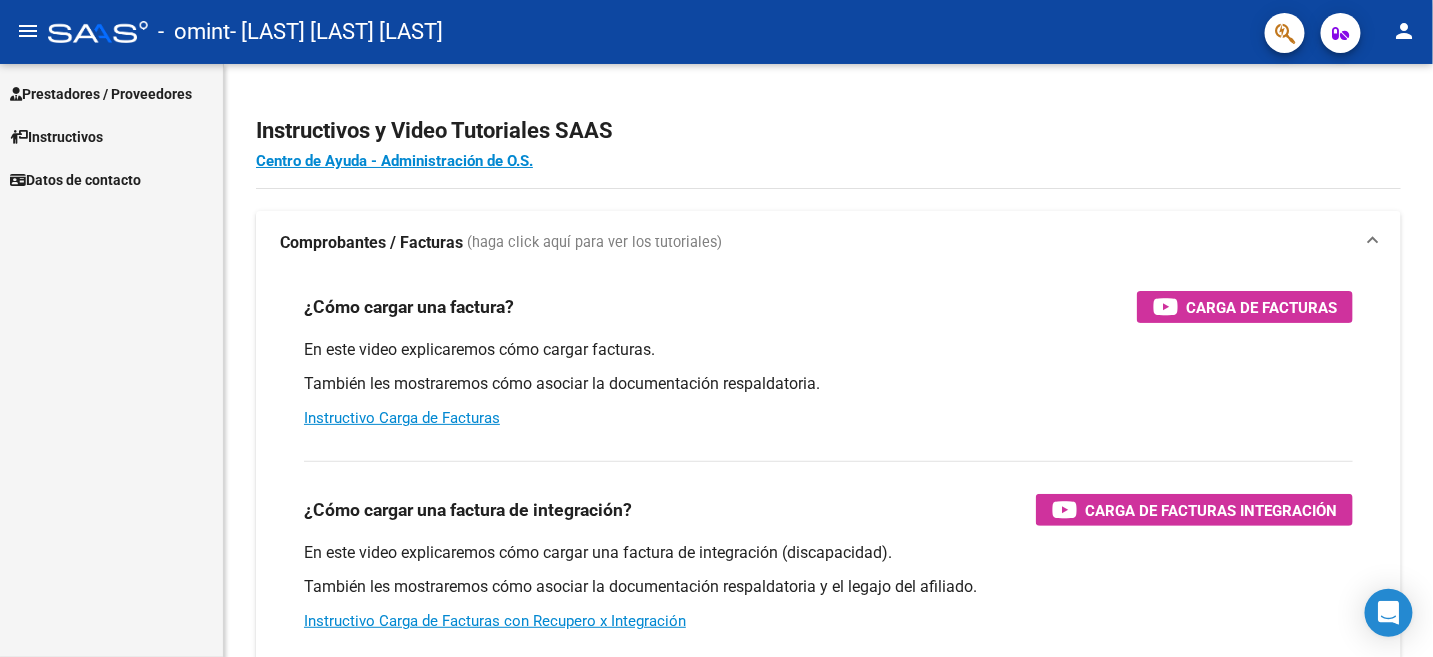 click on "Prestadores / Proveedores" at bounding box center [101, 94] 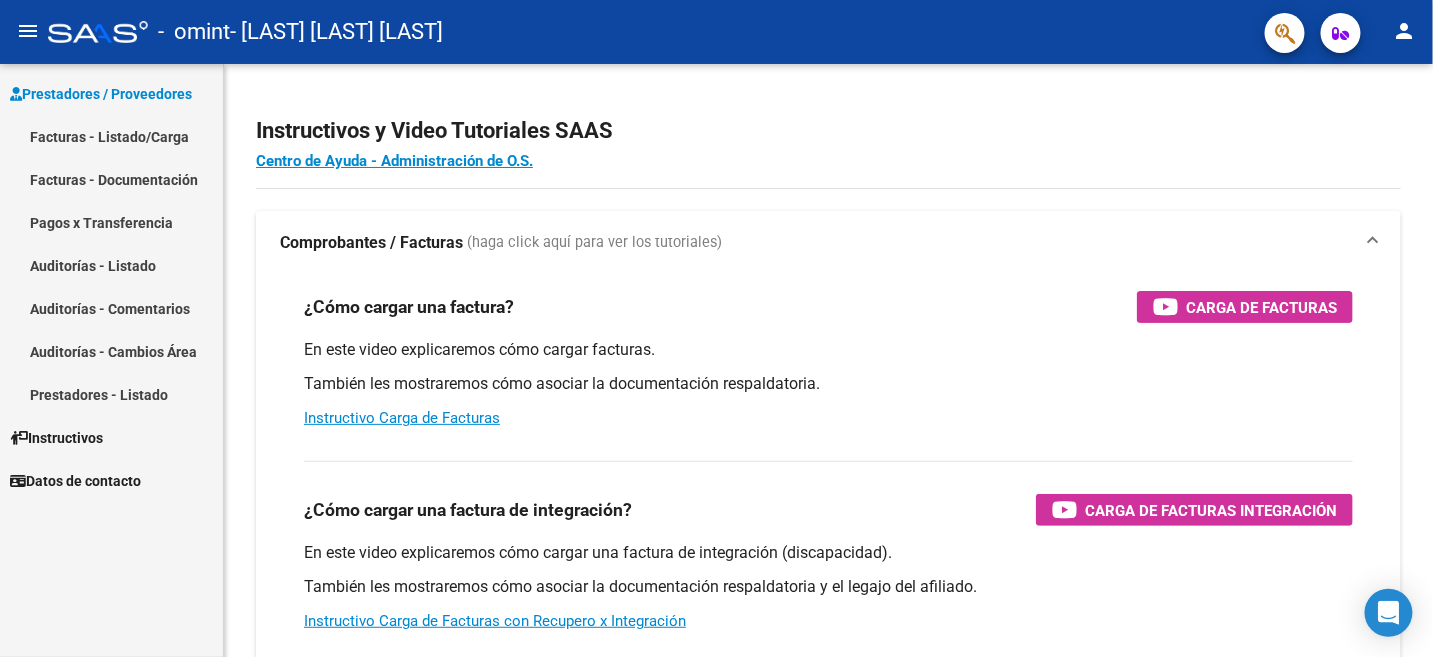 click on "Facturas - Listado/Carga" at bounding box center [111, 136] 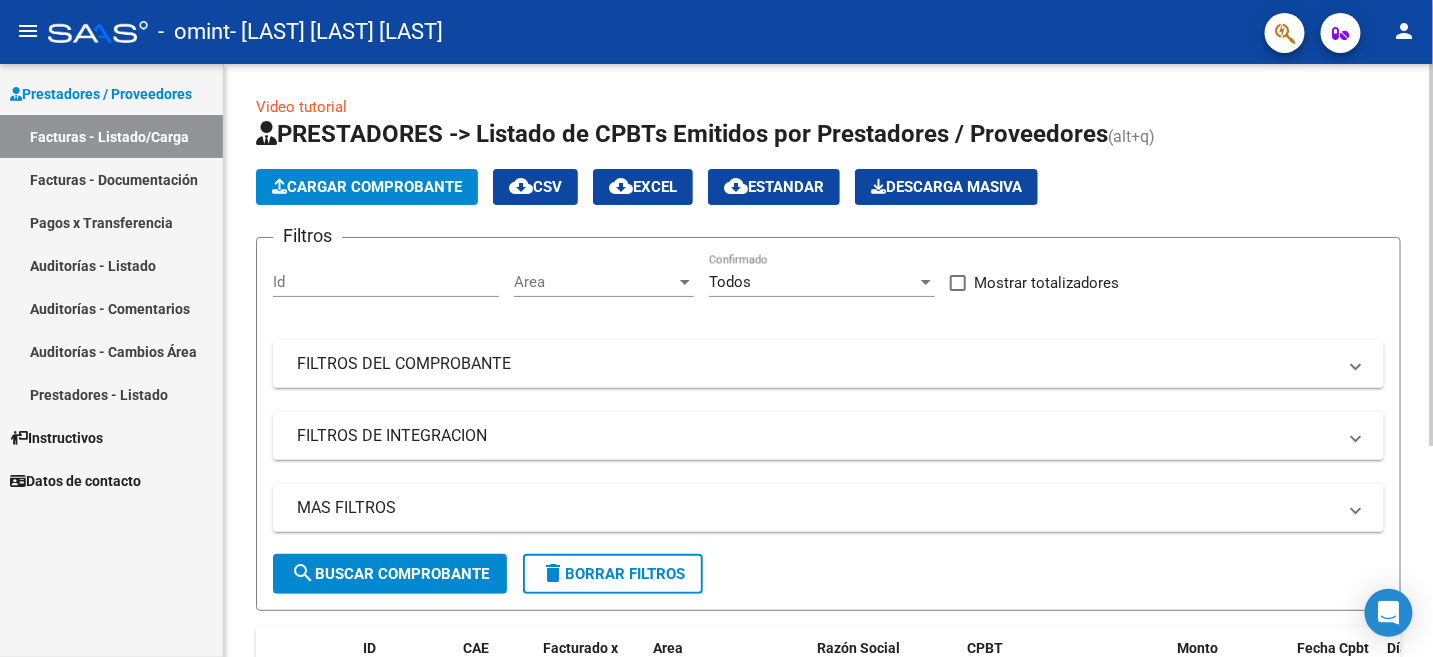 click on "Cargar Comprobante" 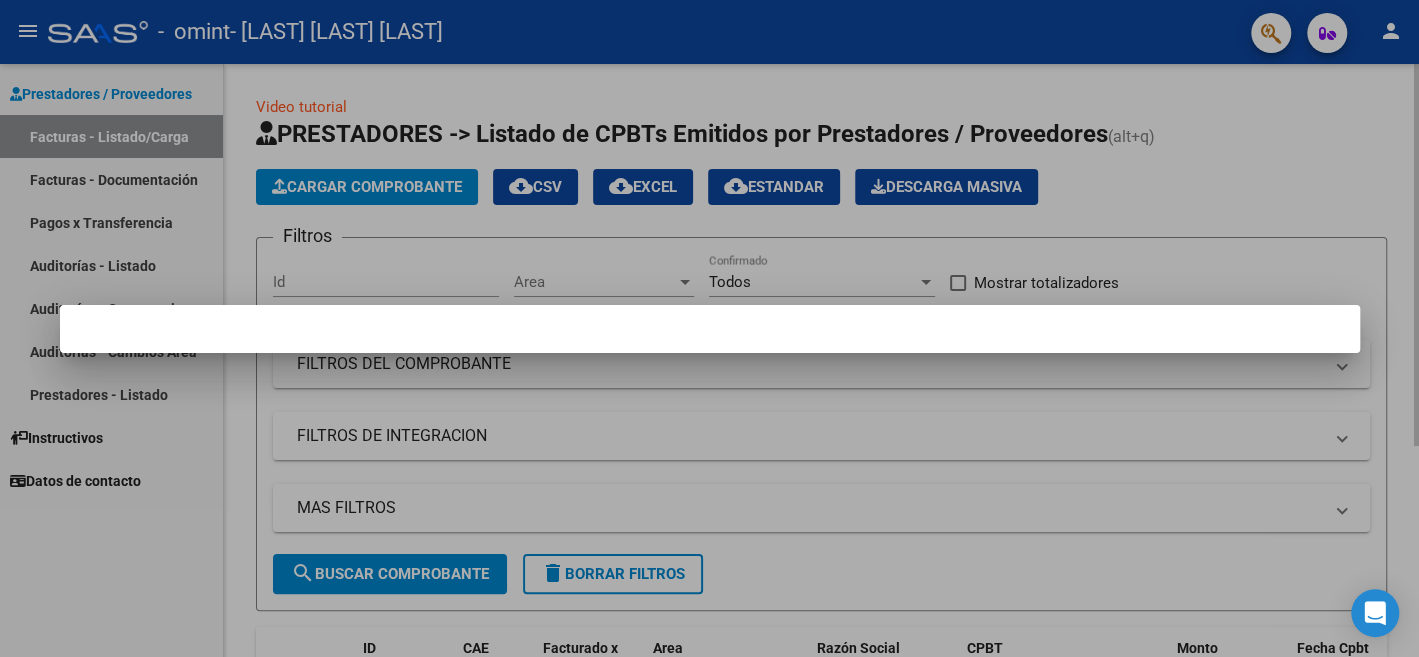 click at bounding box center (709, 328) 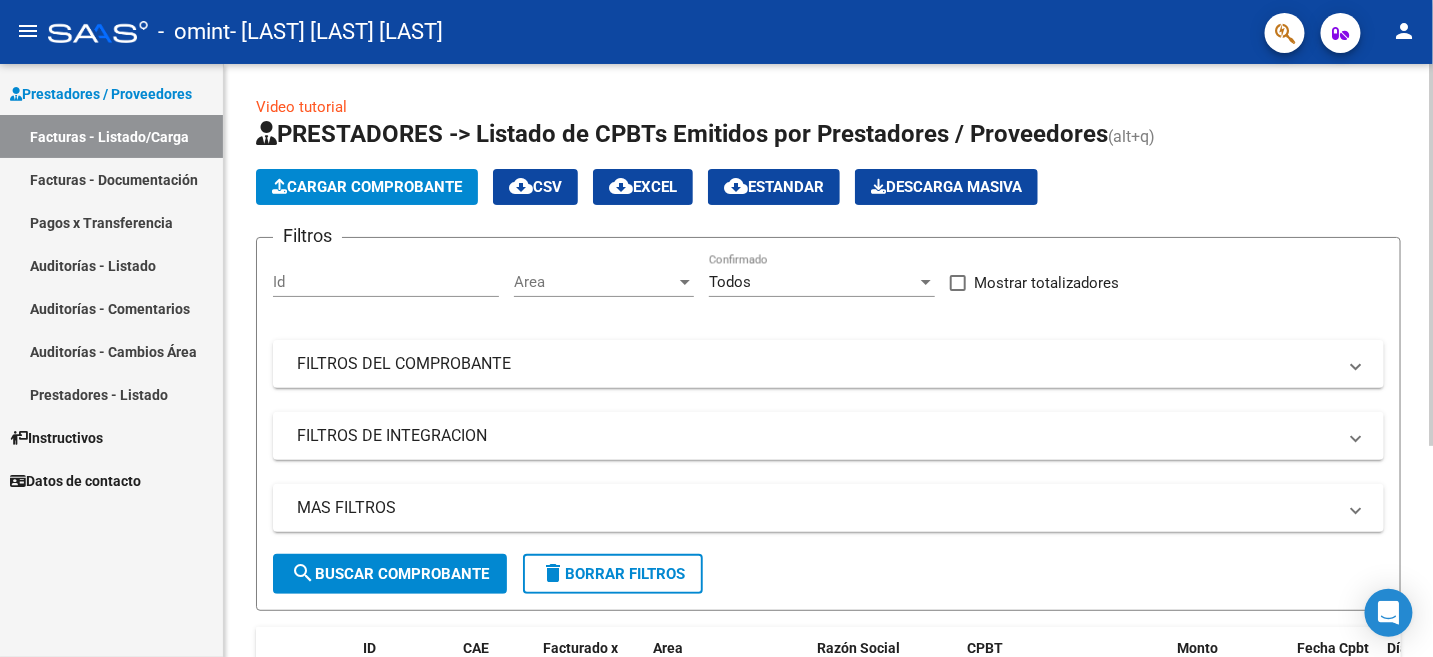 click on "Cargar Comprobante" 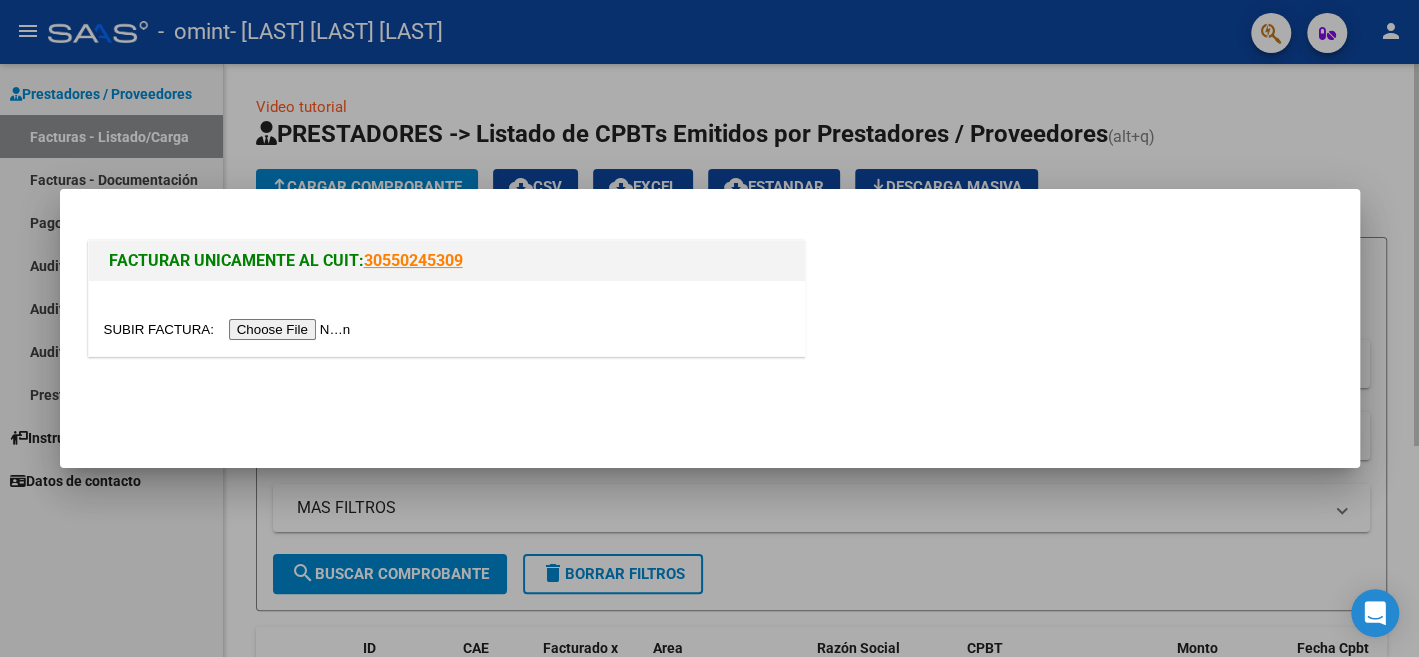 click at bounding box center [230, 329] 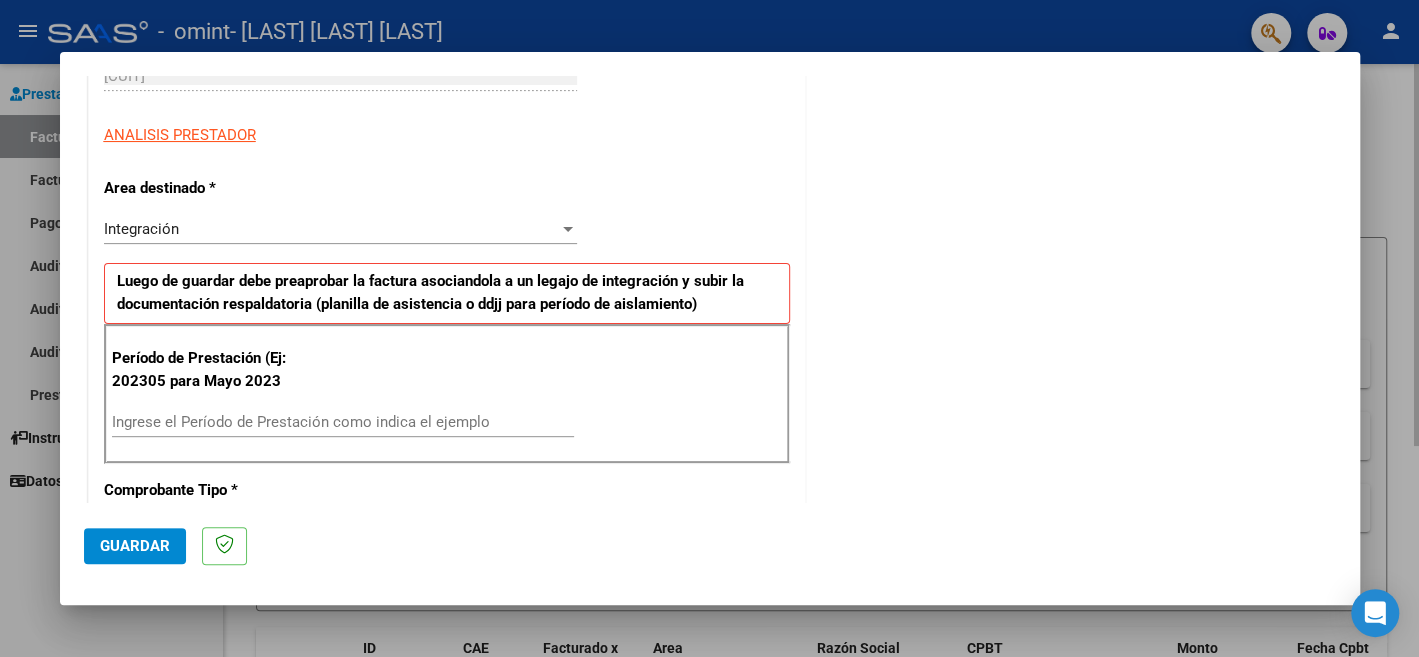 scroll, scrollTop: 300, scrollLeft: 0, axis: vertical 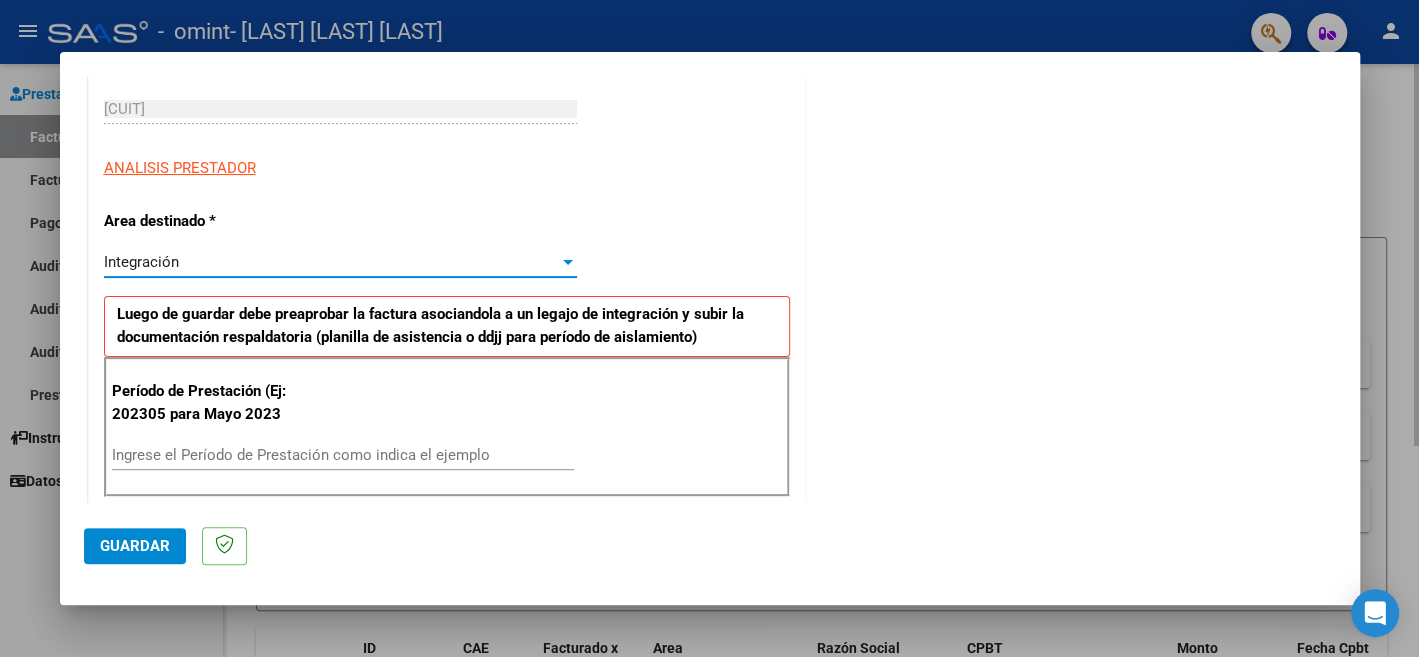 click at bounding box center [568, 262] 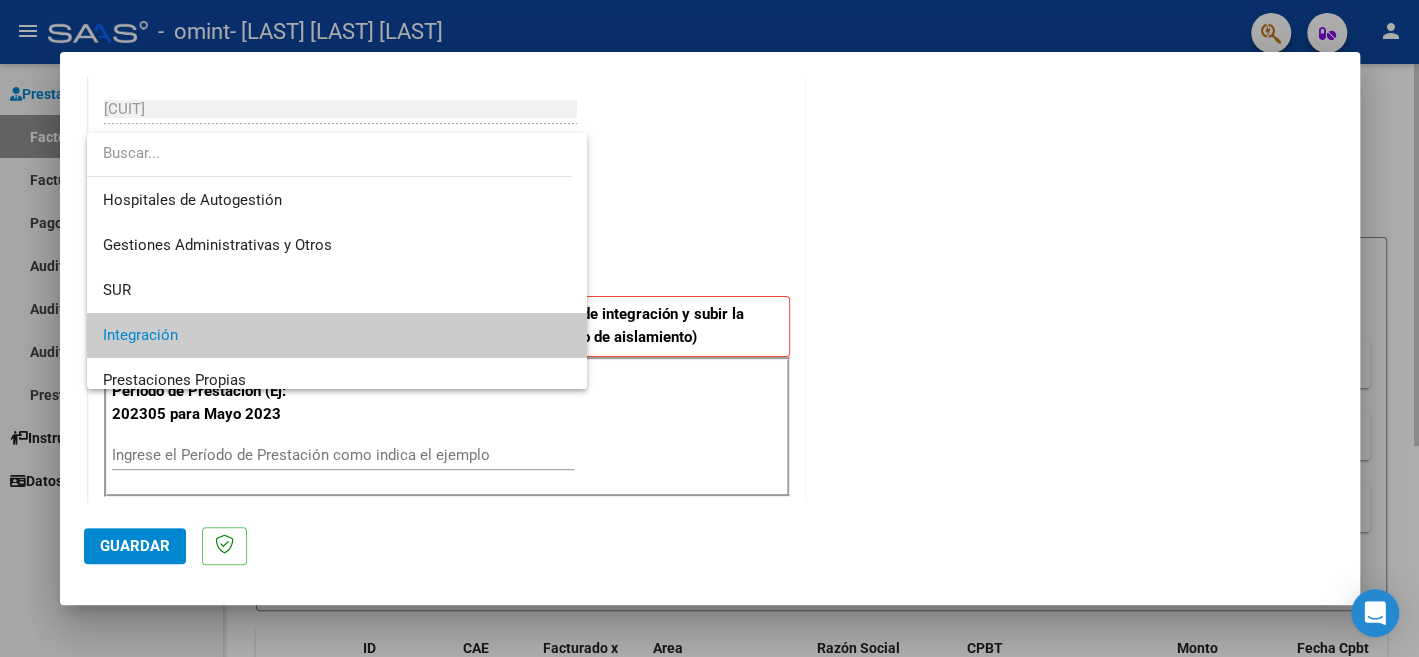 scroll, scrollTop: 74, scrollLeft: 0, axis: vertical 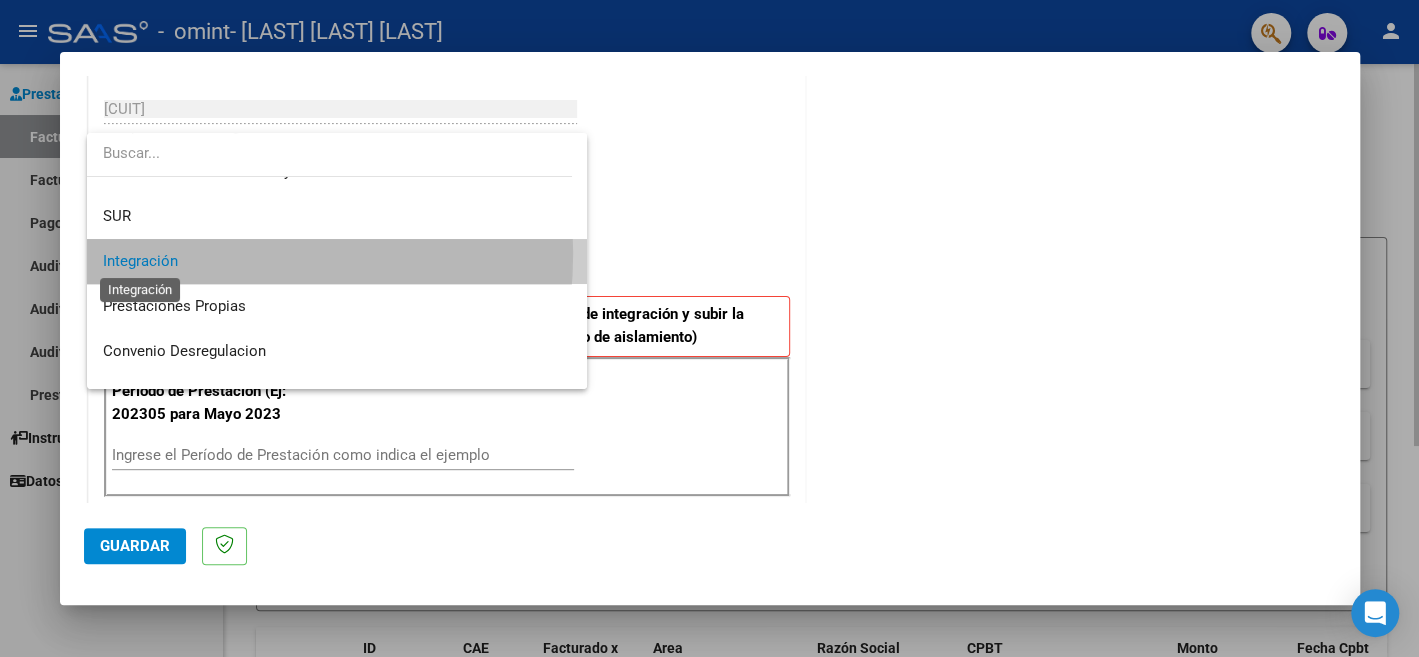 click on "Integración" at bounding box center [140, 261] 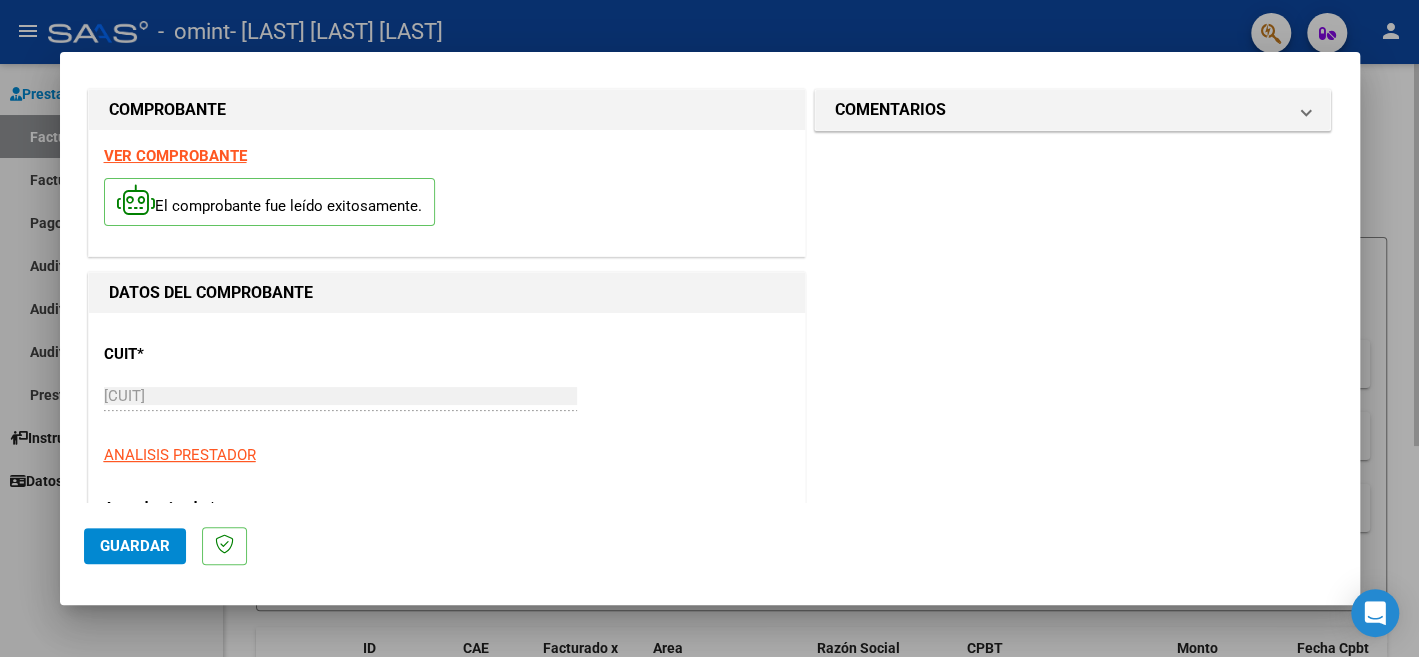 scroll, scrollTop: 0, scrollLeft: 0, axis: both 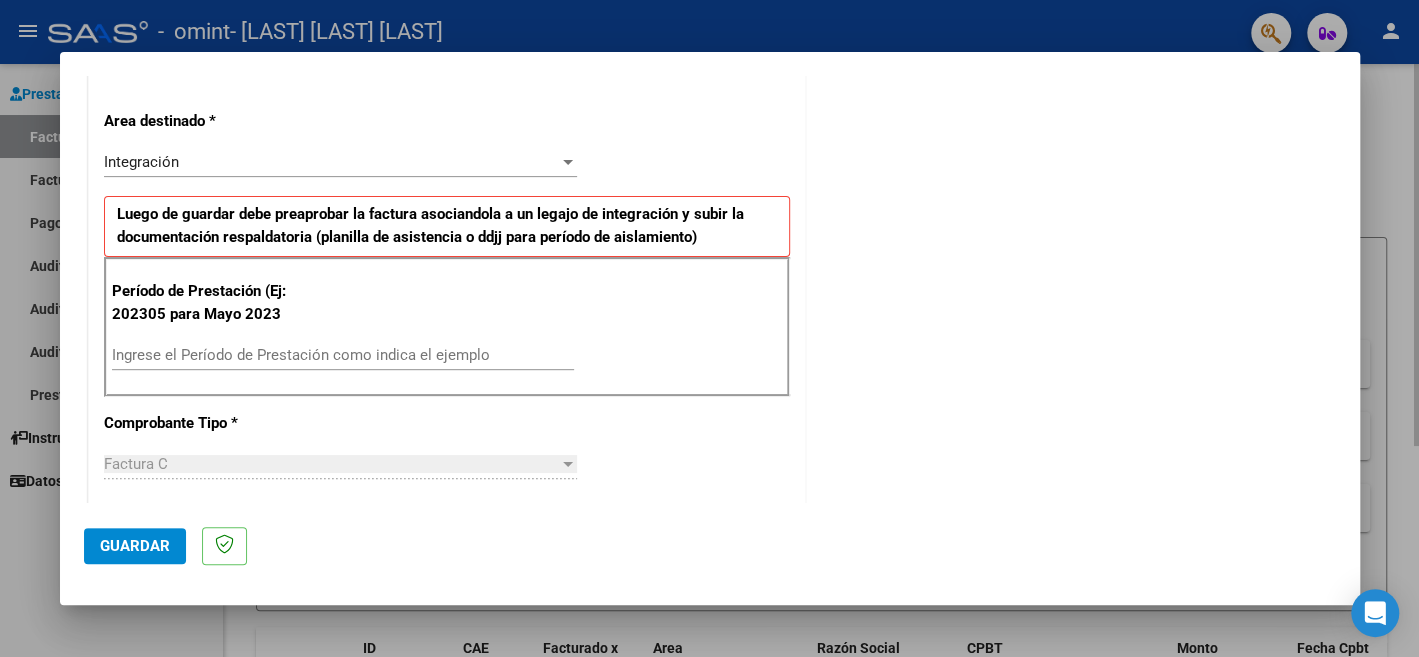 click on "Ingrese el Período de Prestación como indica el ejemplo" at bounding box center [343, 355] 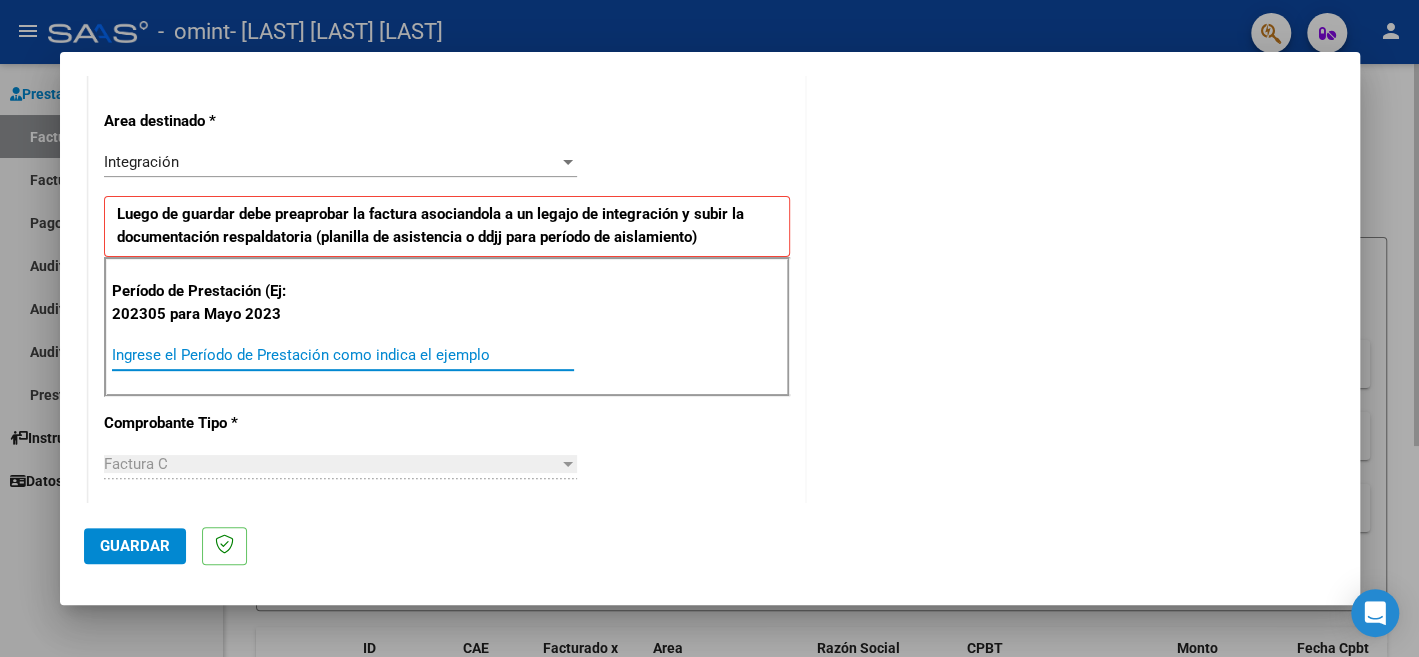 click on "Ingrese el Período de Prestación como indica el ejemplo" at bounding box center [343, 355] 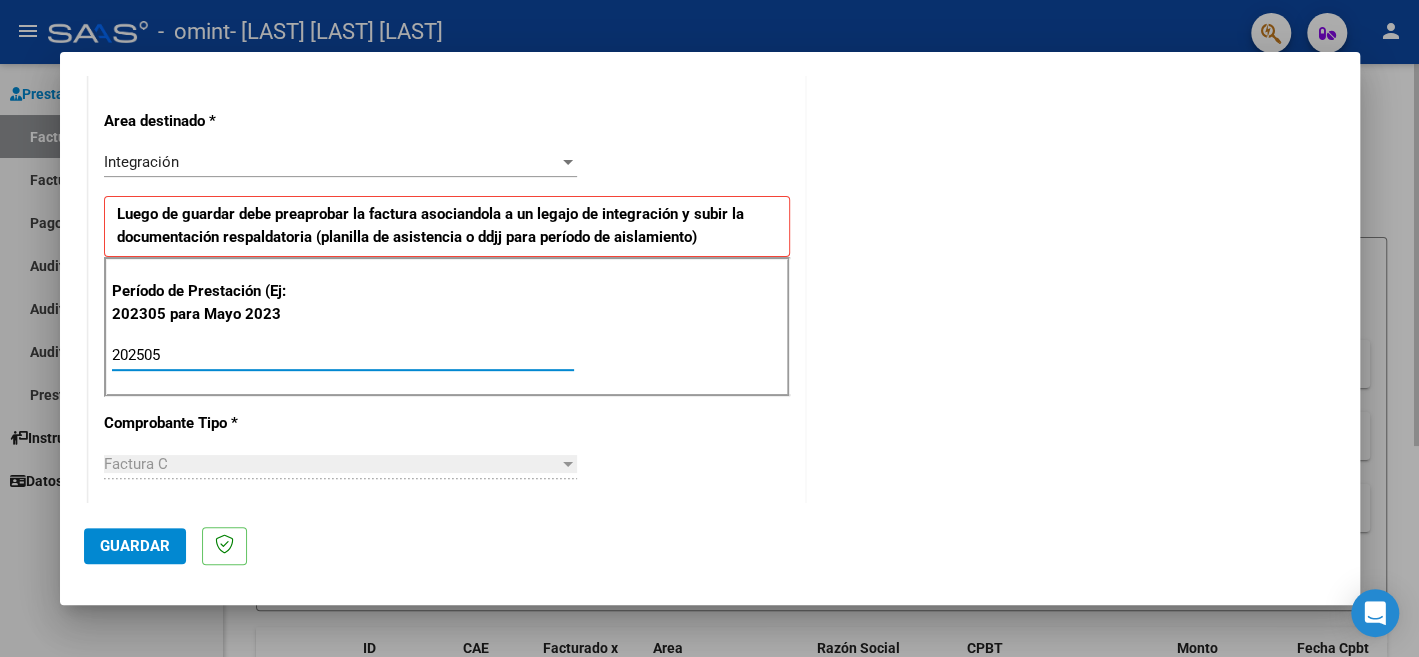 type on "202505" 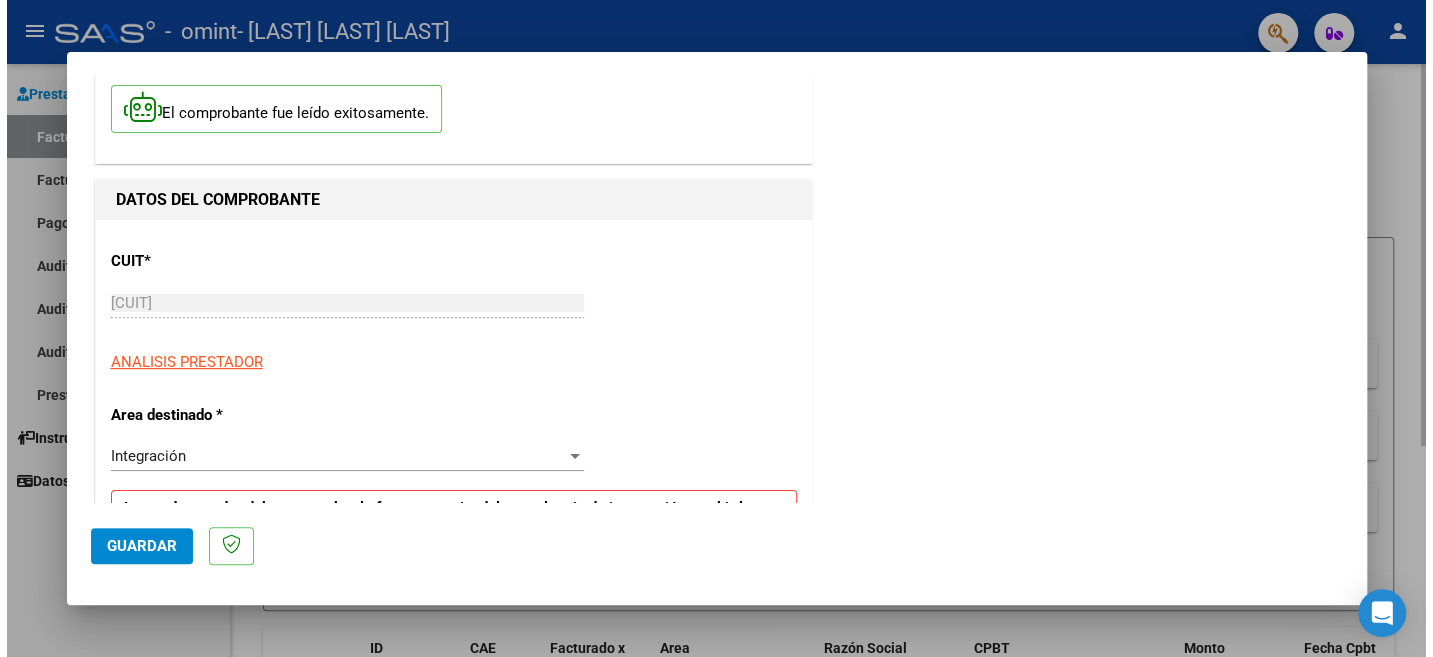 scroll, scrollTop: 0, scrollLeft: 0, axis: both 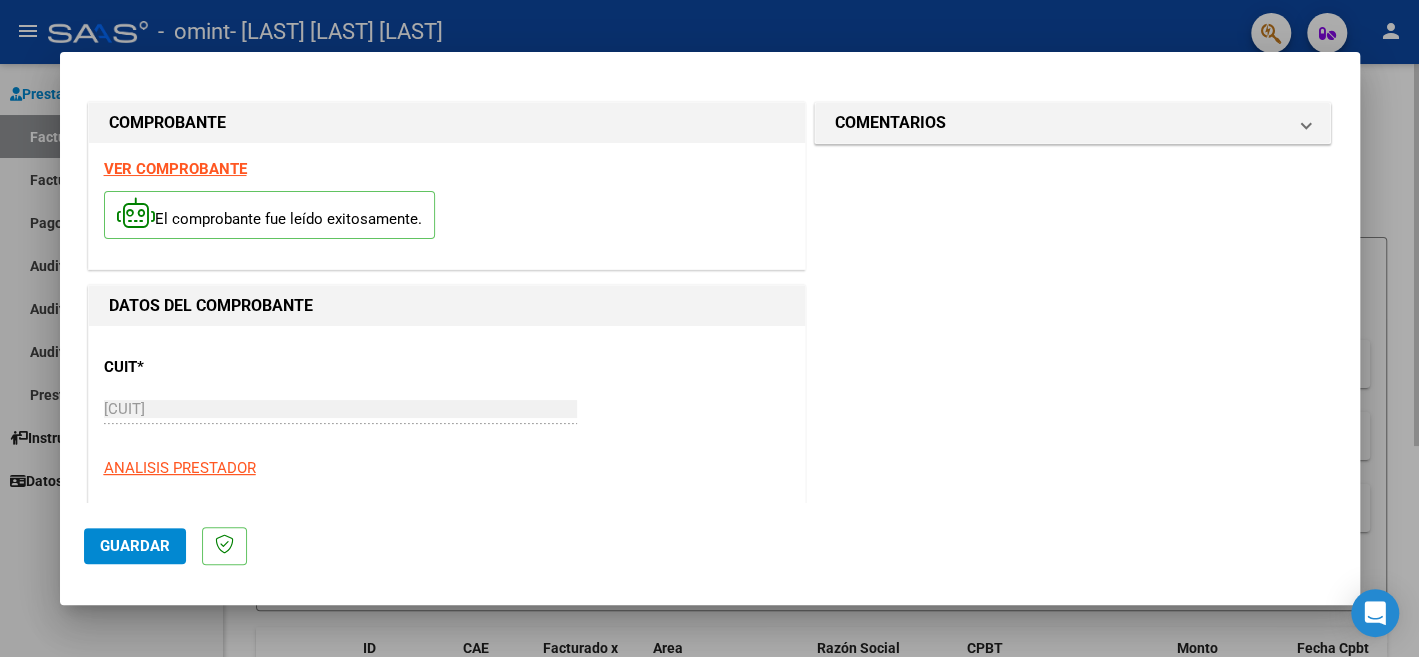 click at bounding box center [709, 328] 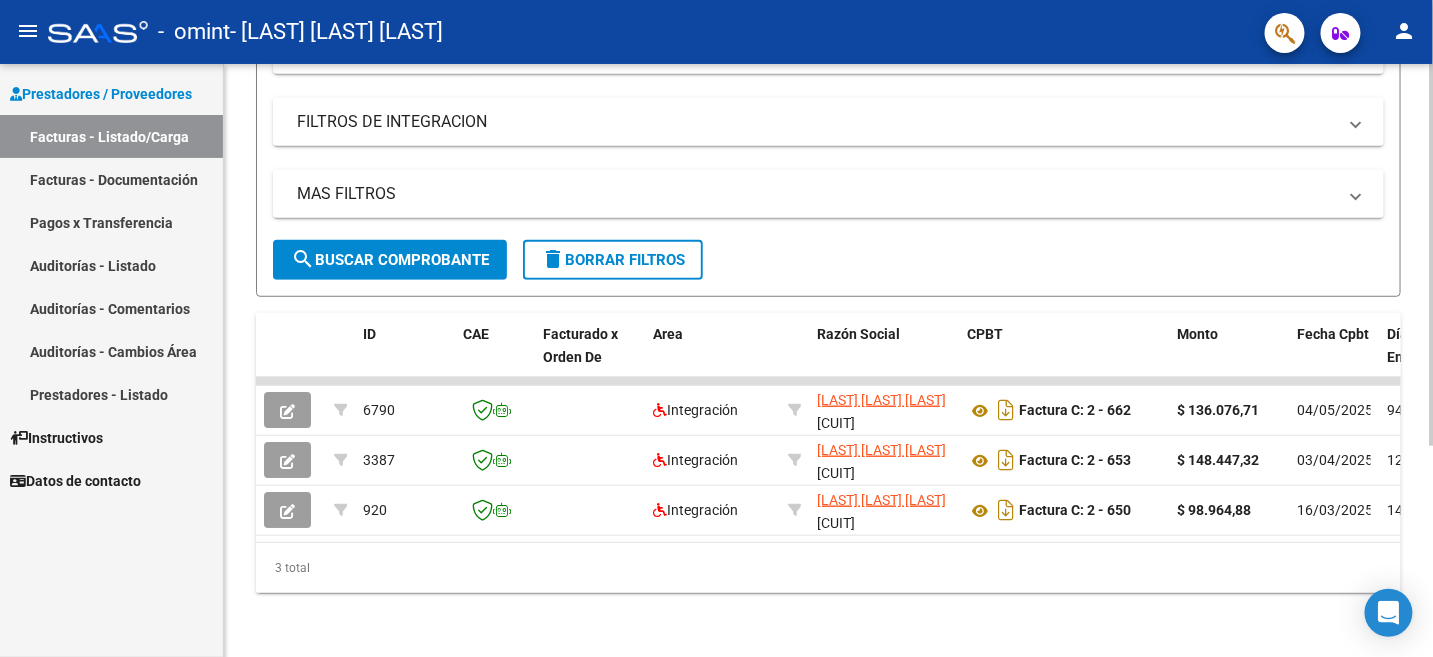 scroll, scrollTop: 0, scrollLeft: 0, axis: both 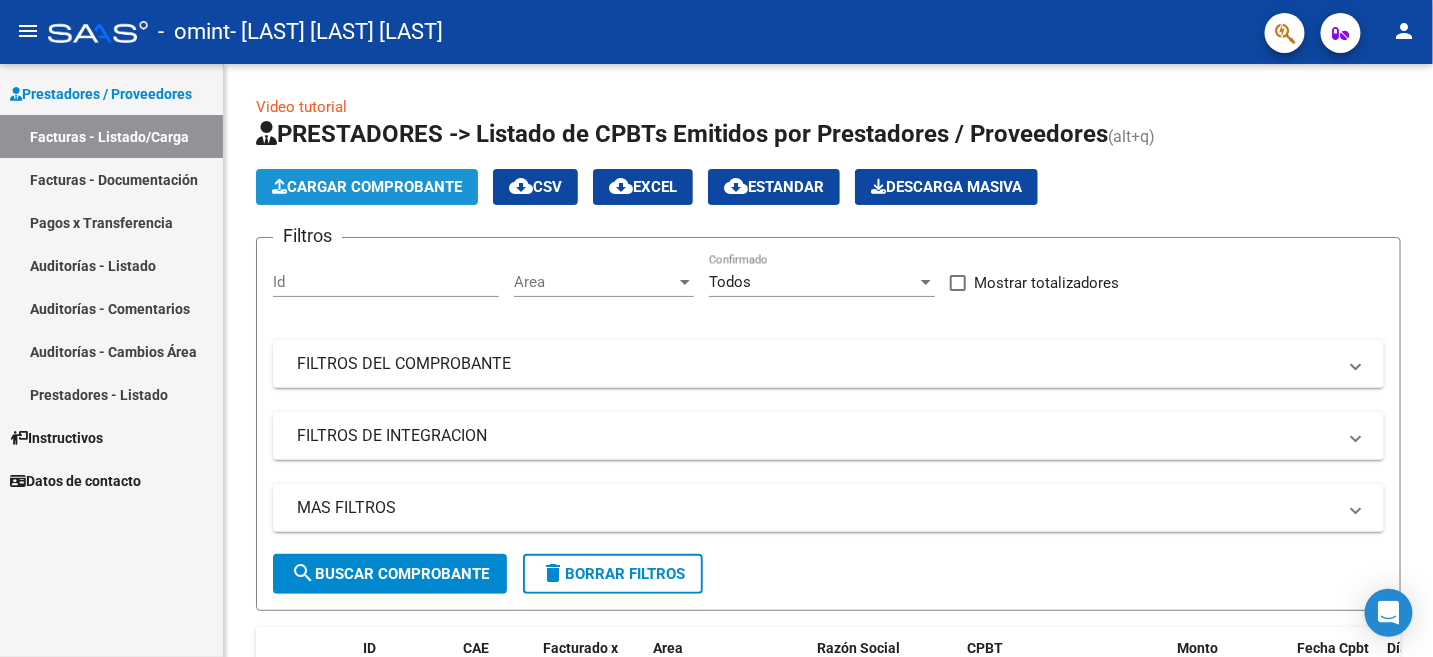 click on "Cargar Comprobante" 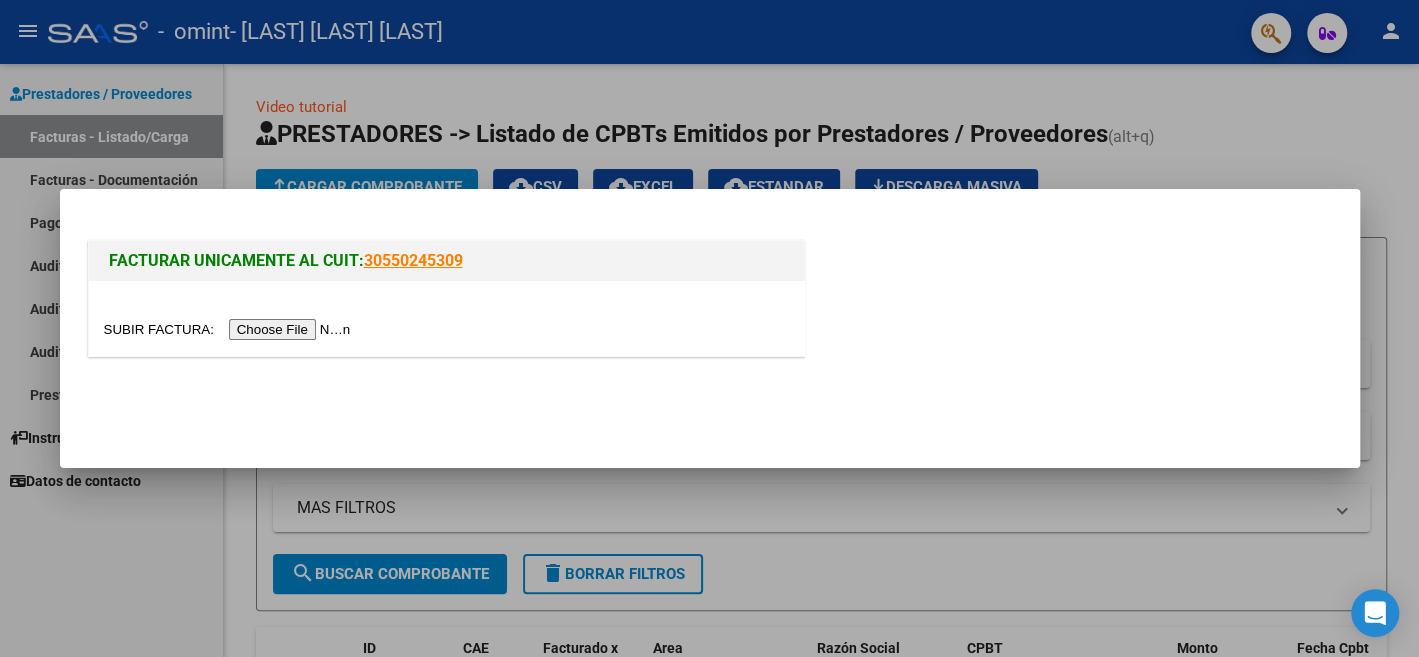 click at bounding box center [709, 328] 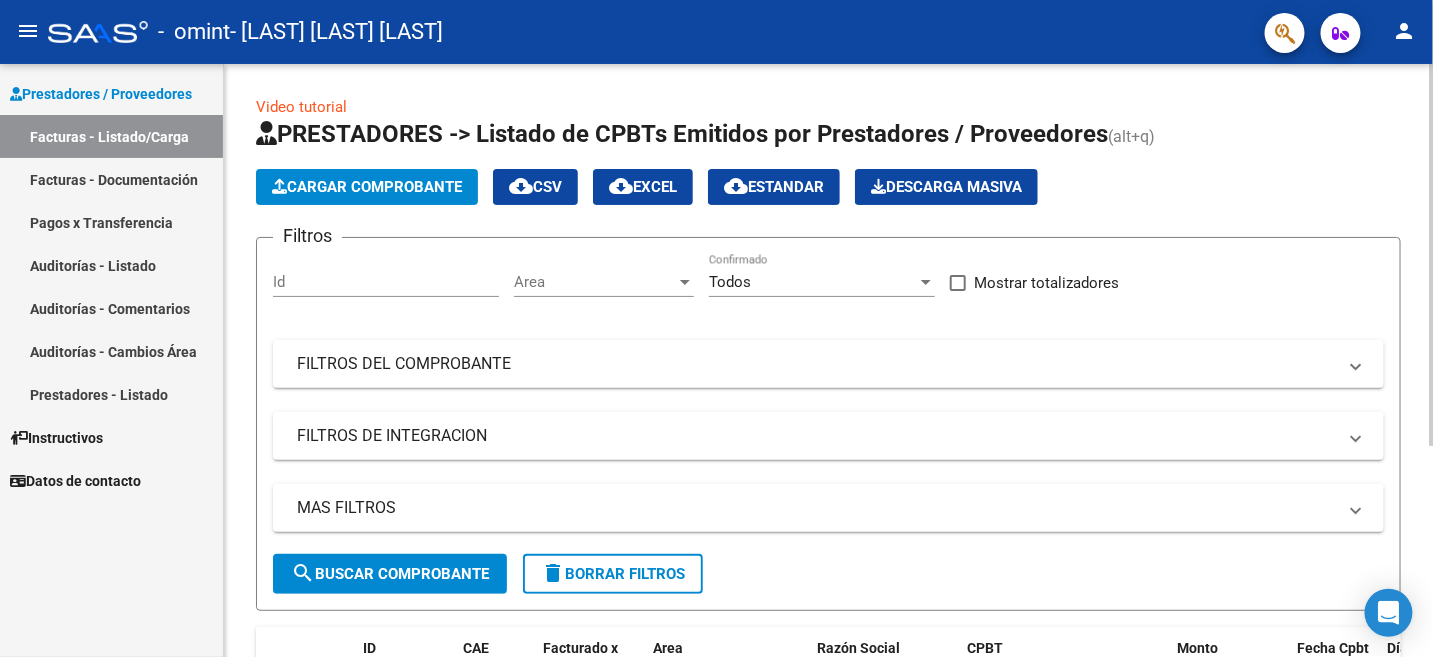 click on "search  Buscar Comprobante" 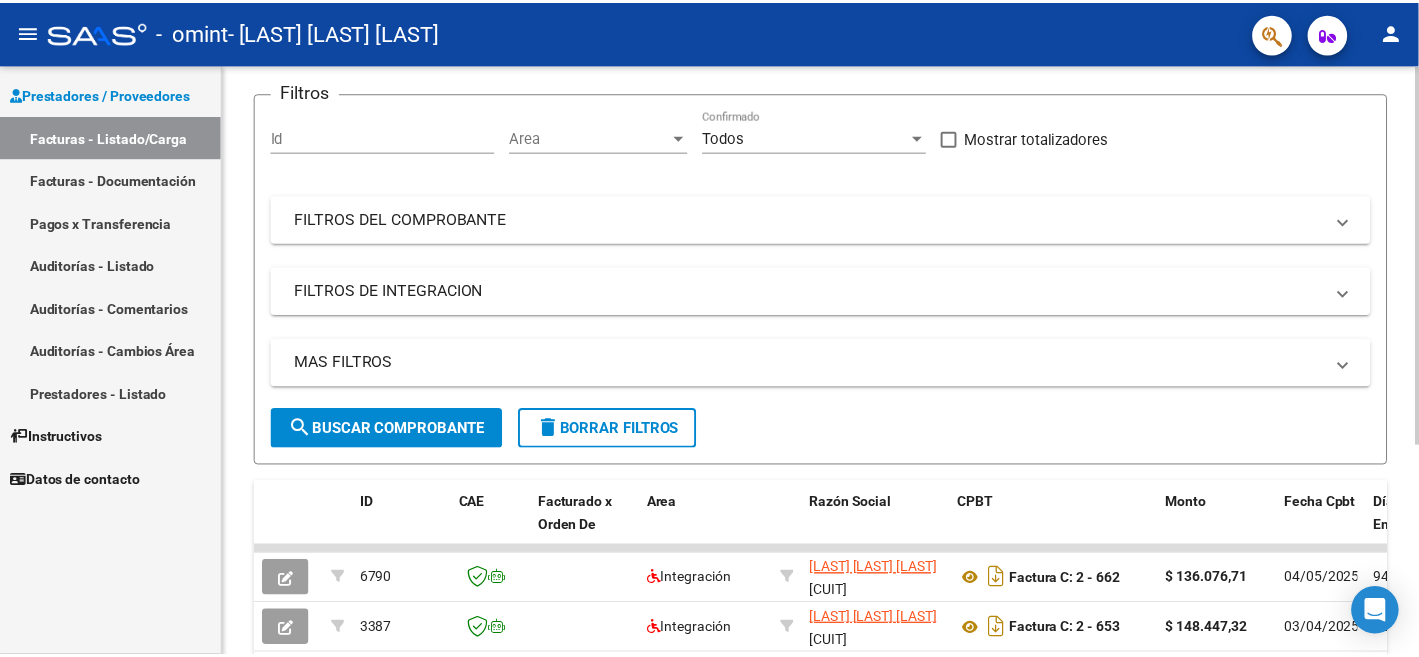 scroll, scrollTop: 0, scrollLeft: 0, axis: both 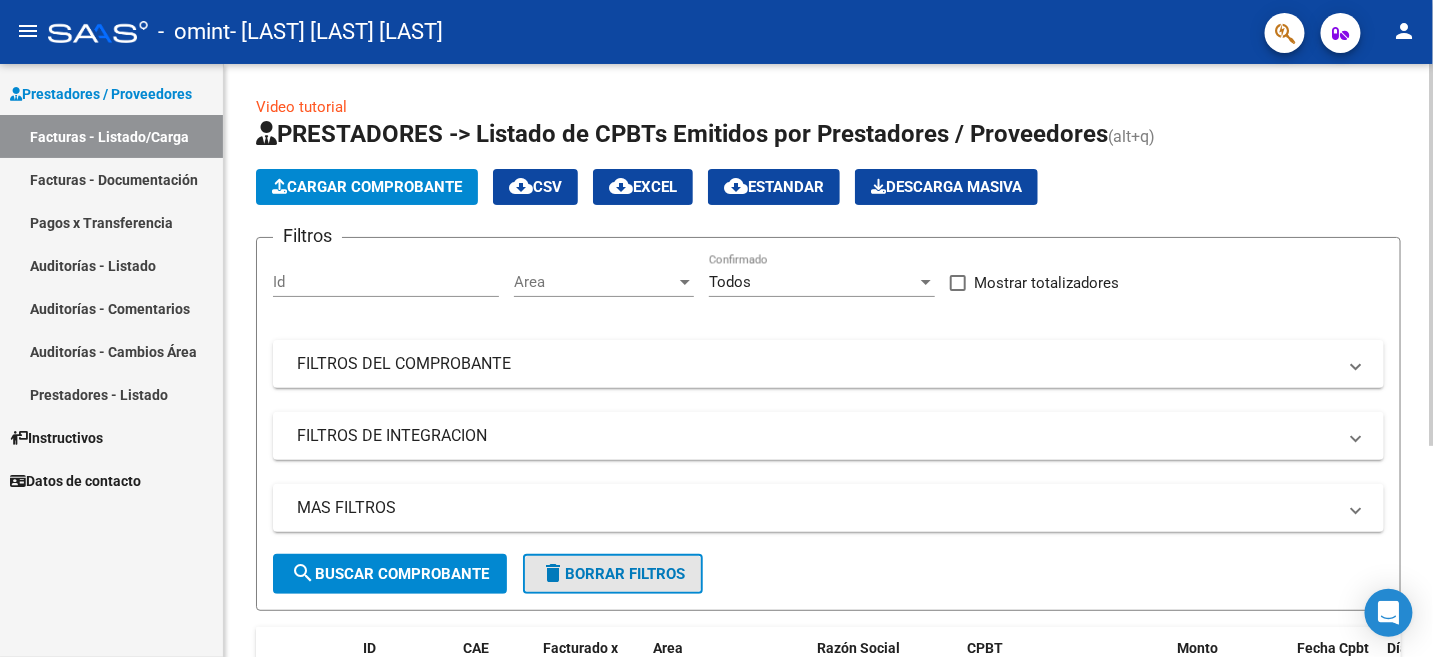 click on "delete  Borrar Filtros" 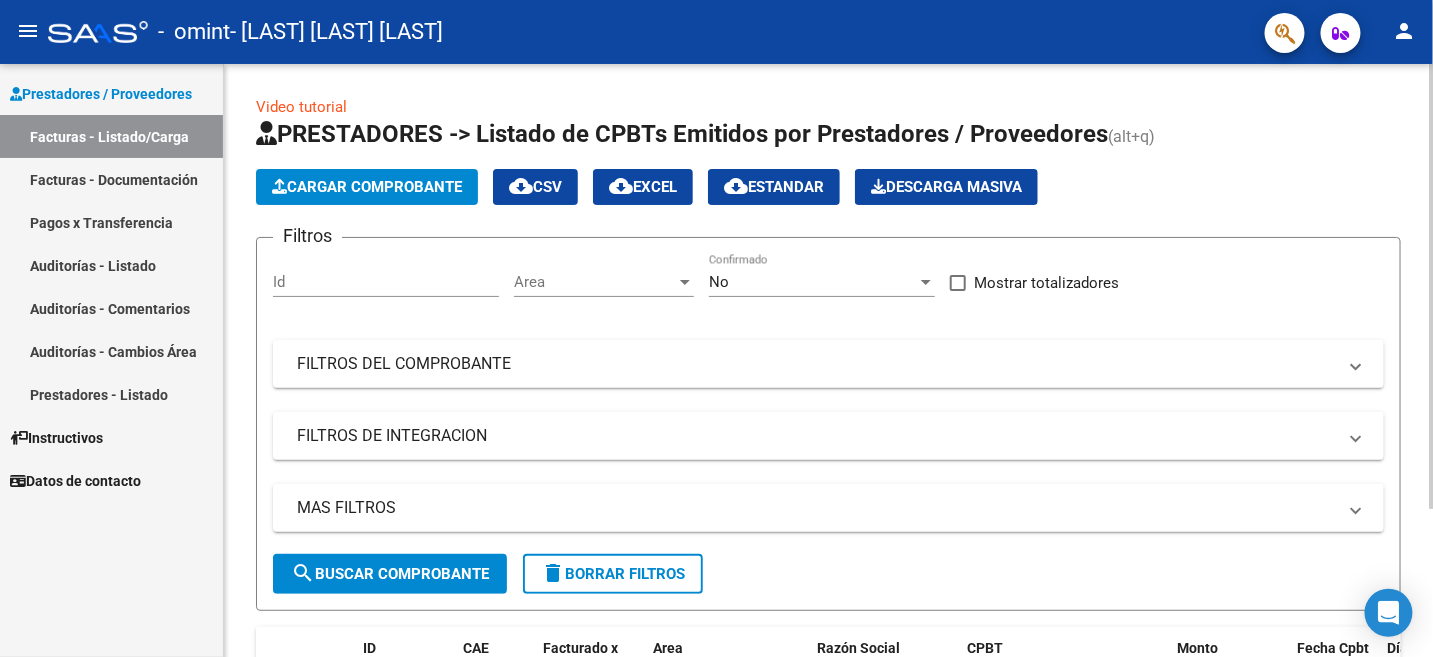 click on "Cargar Comprobante" 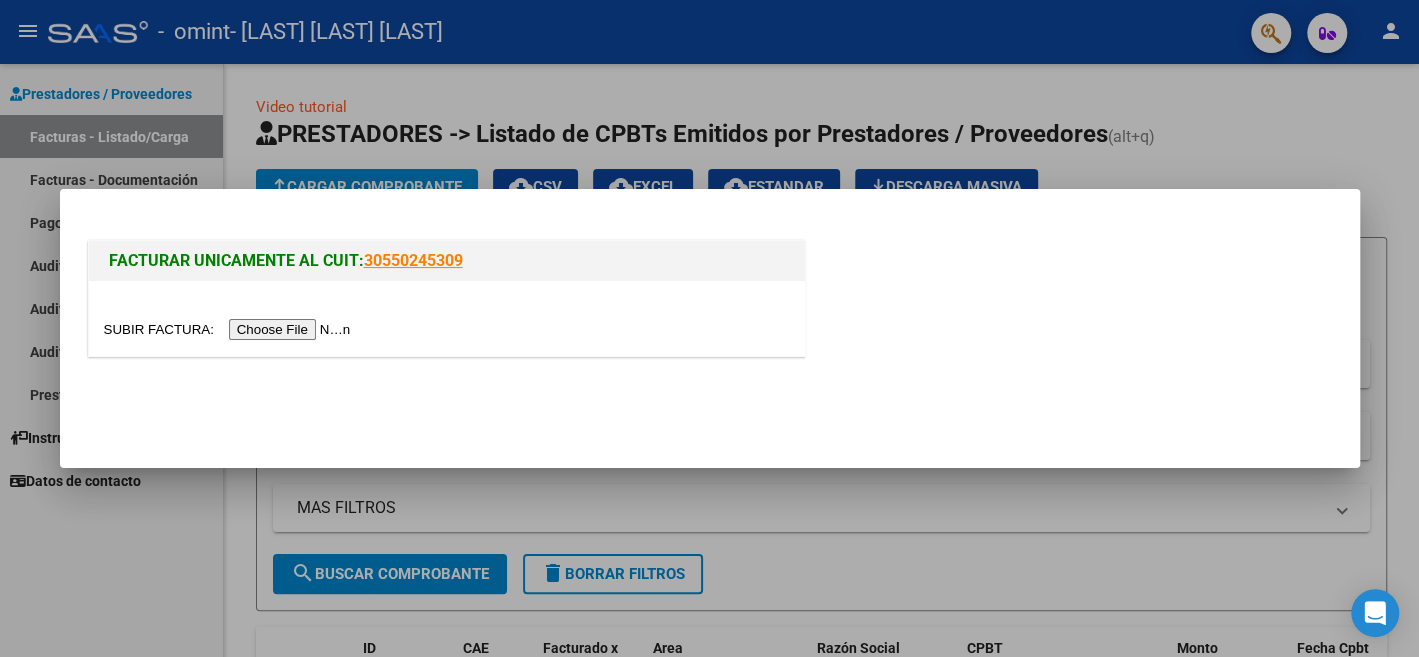 click at bounding box center (230, 329) 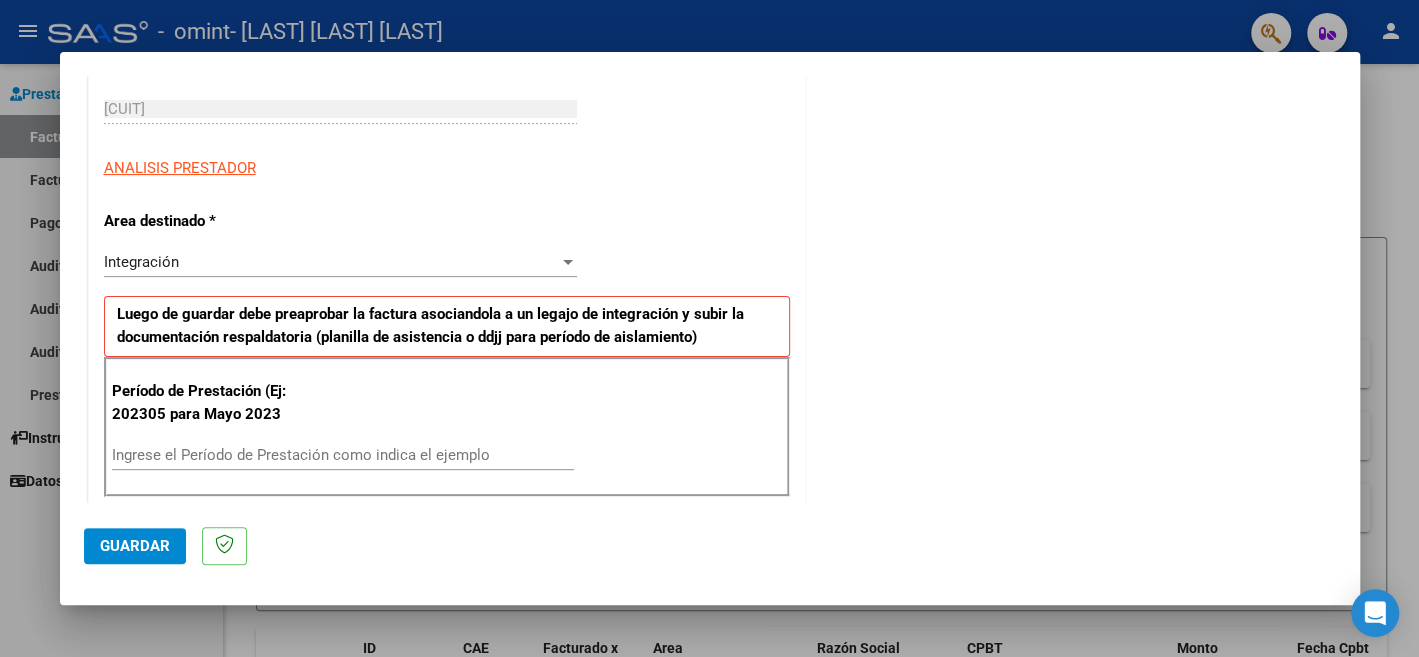 scroll, scrollTop: 400, scrollLeft: 0, axis: vertical 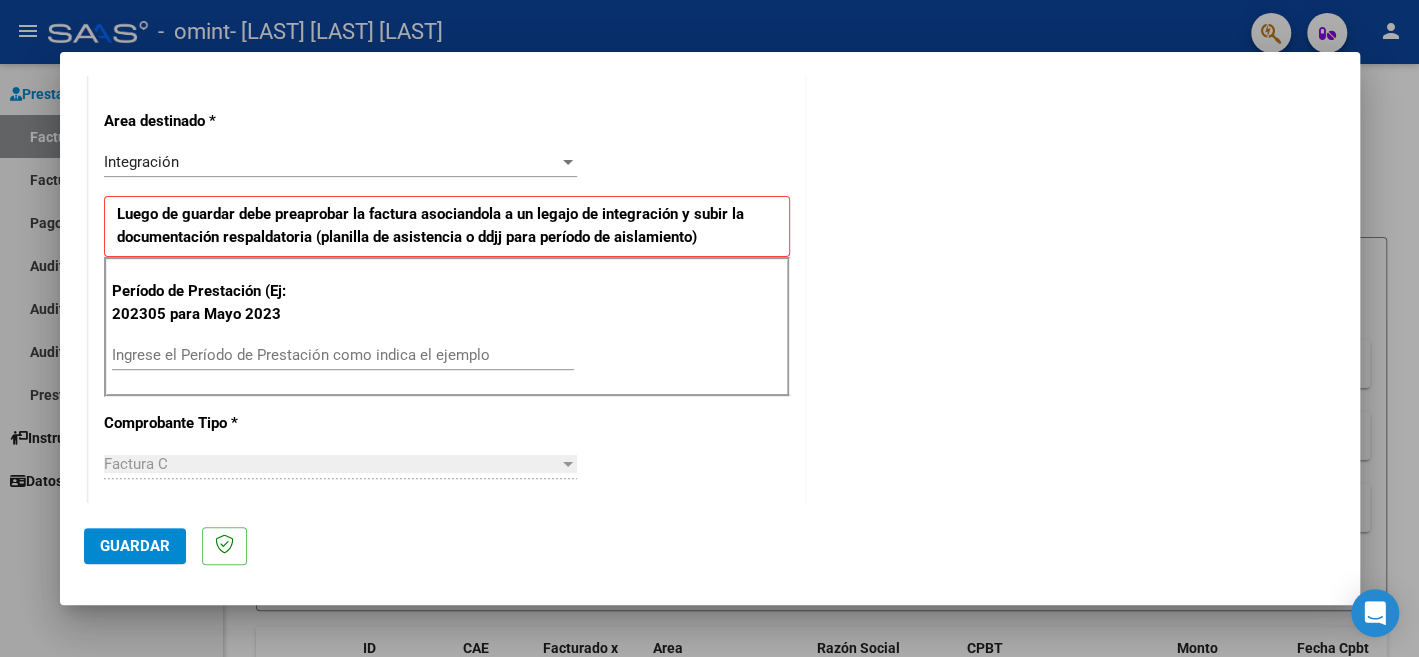 click on "Ingrese el Período de Prestación como indica el ejemplo" at bounding box center (343, 355) 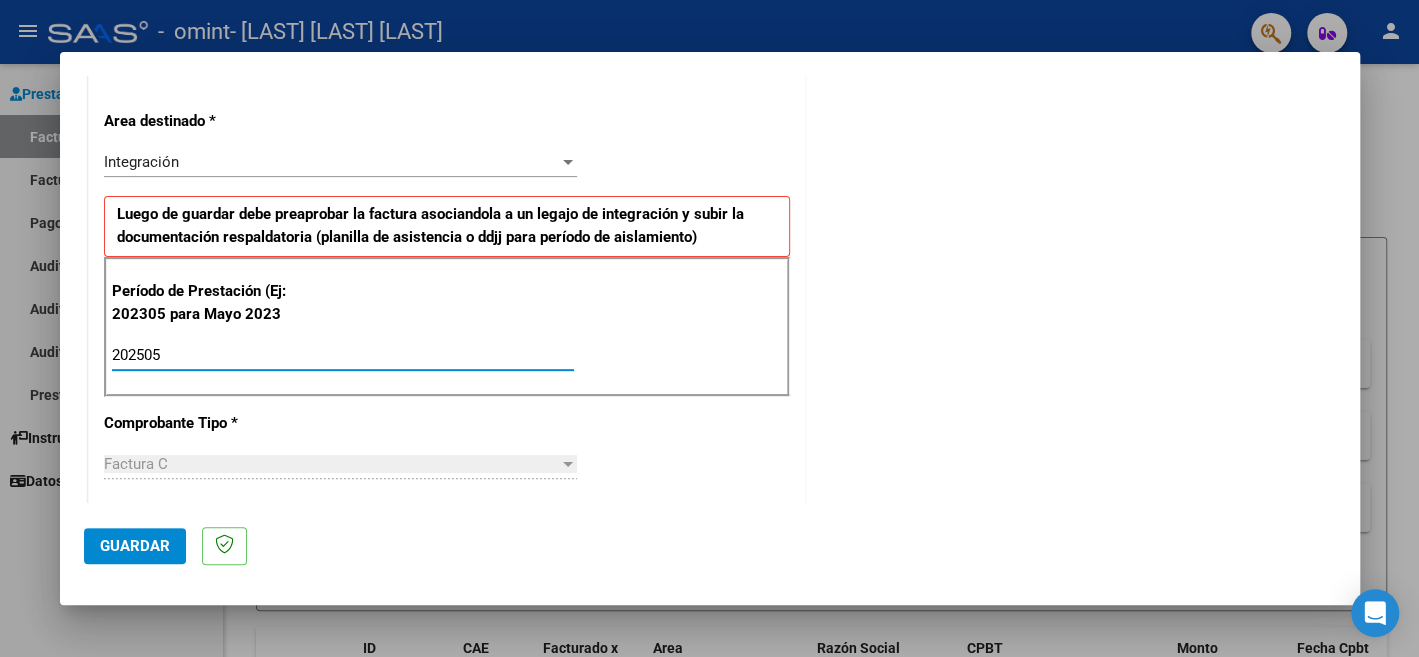 type on "202505" 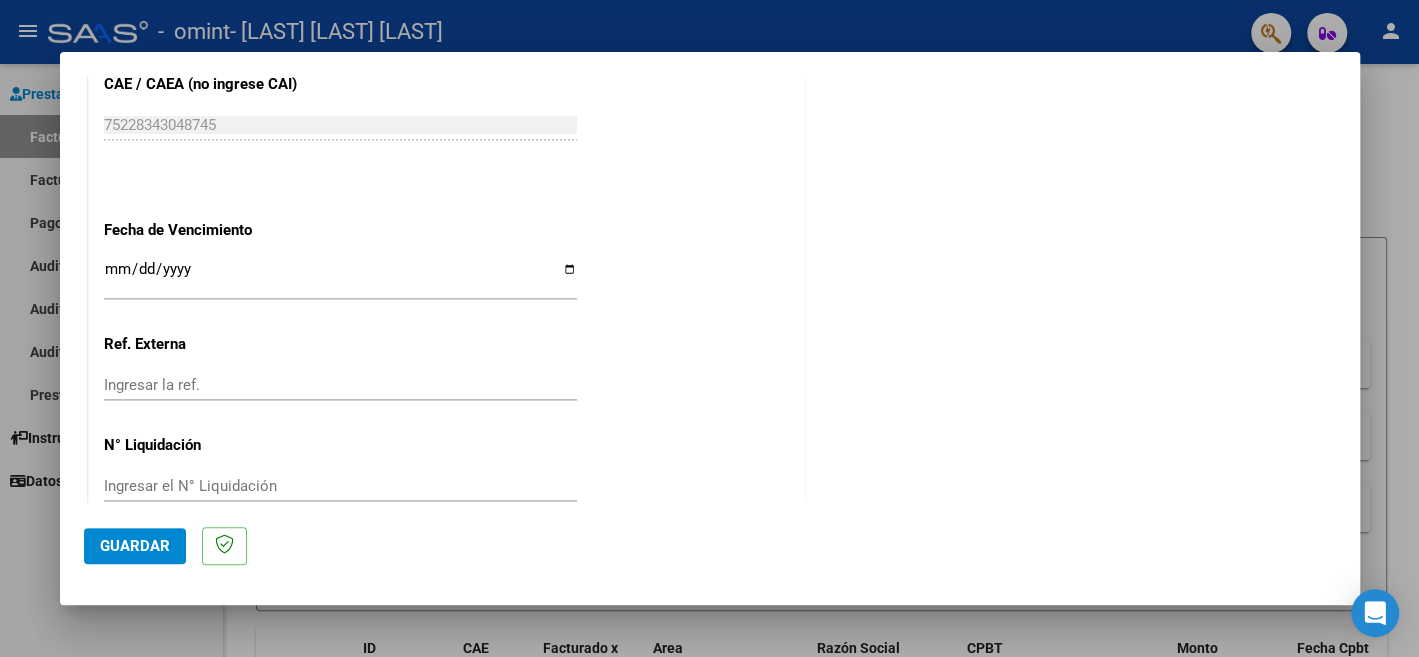 scroll, scrollTop: 1291, scrollLeft: 0, axis: vertical 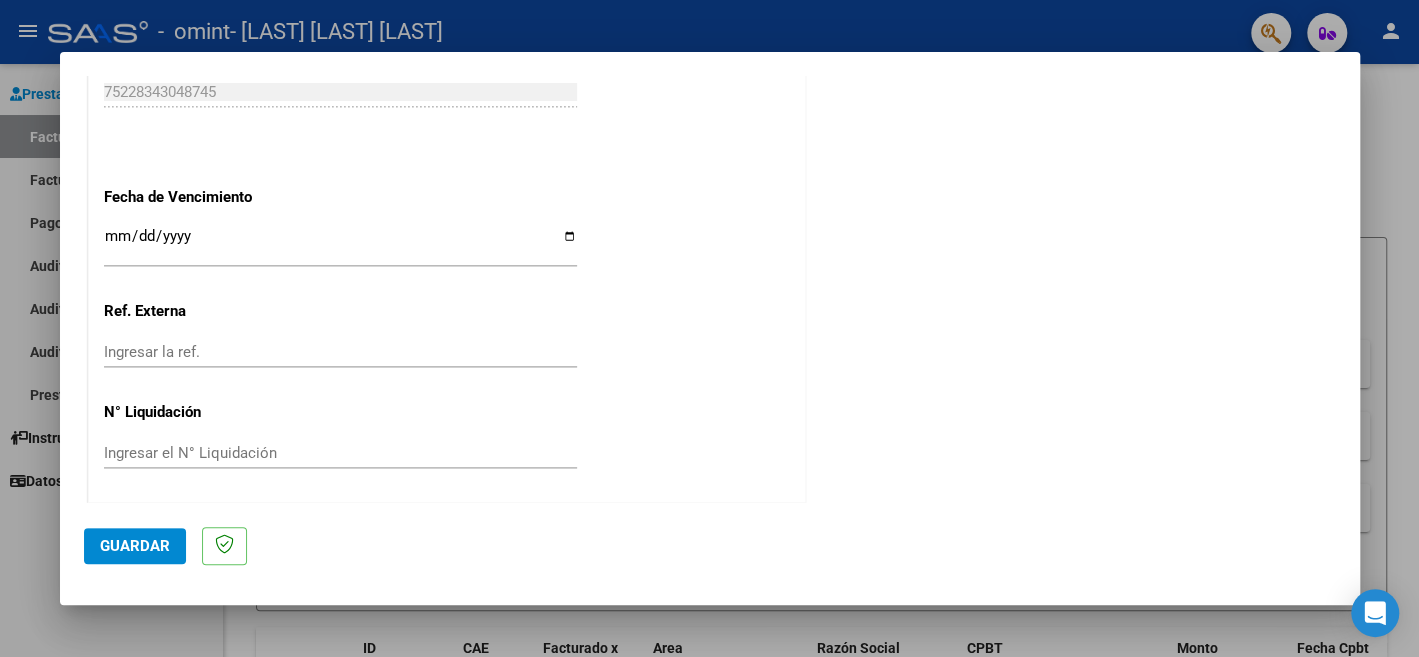click on "Guardar" 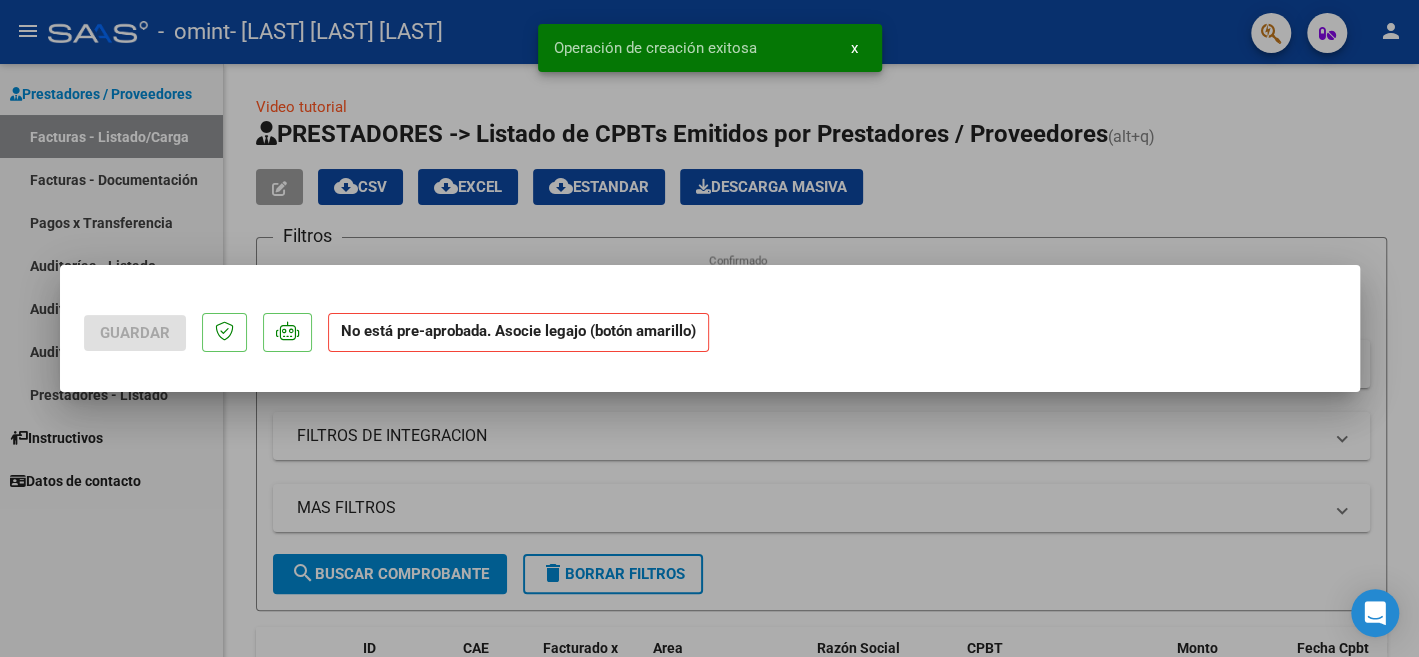 scroll, scrollTop: 0, scrollLeft: 0, axis: both 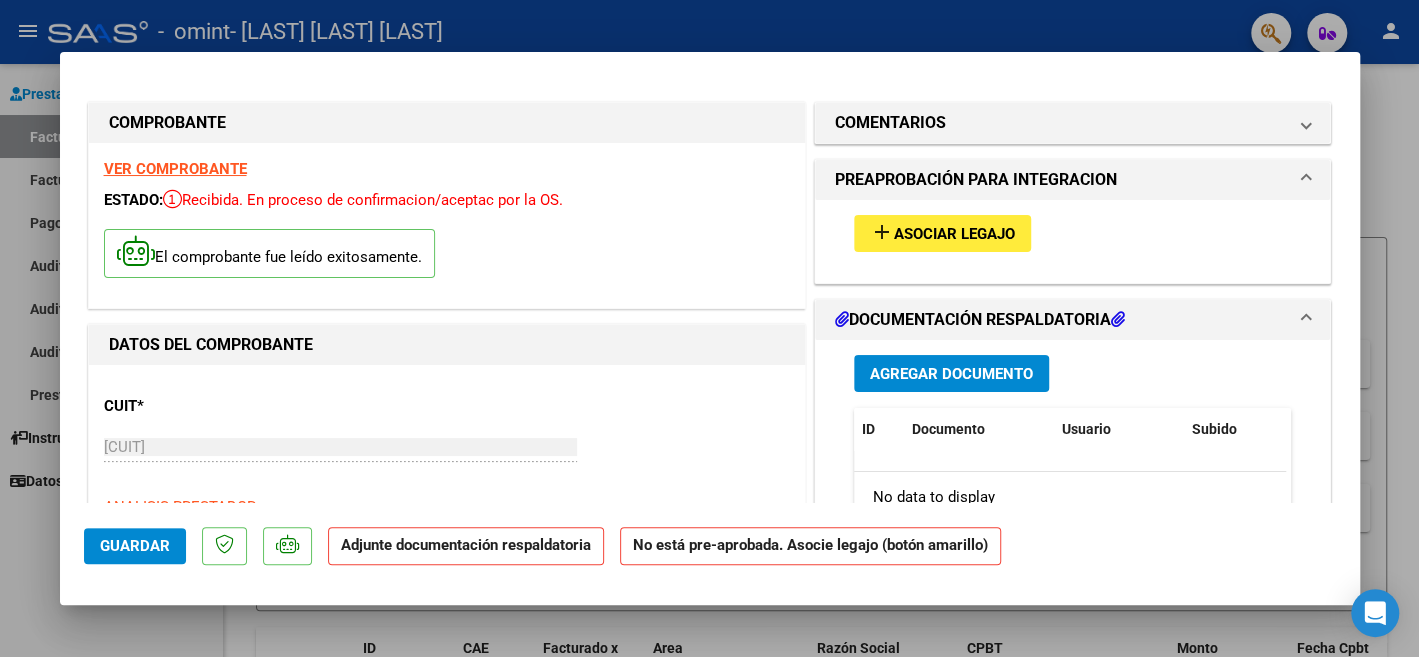 click on "Asociar Legajo" at bounding box center [954, 234] 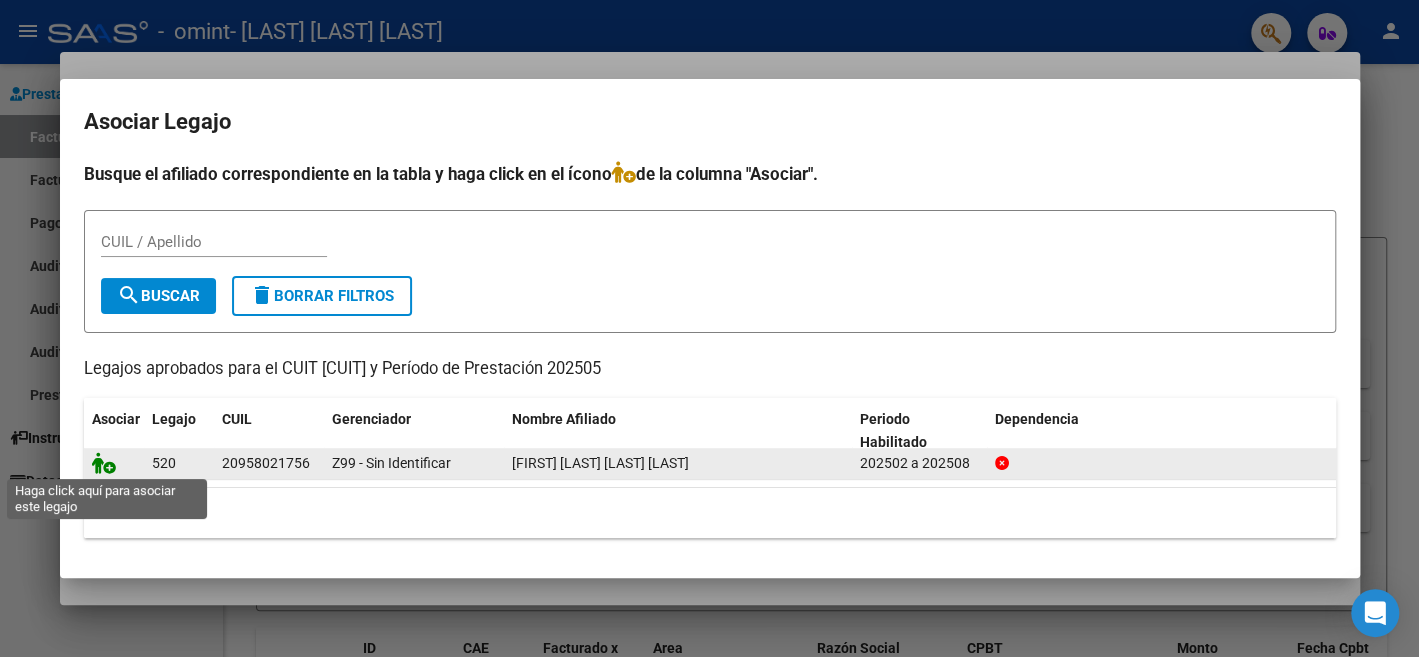 click 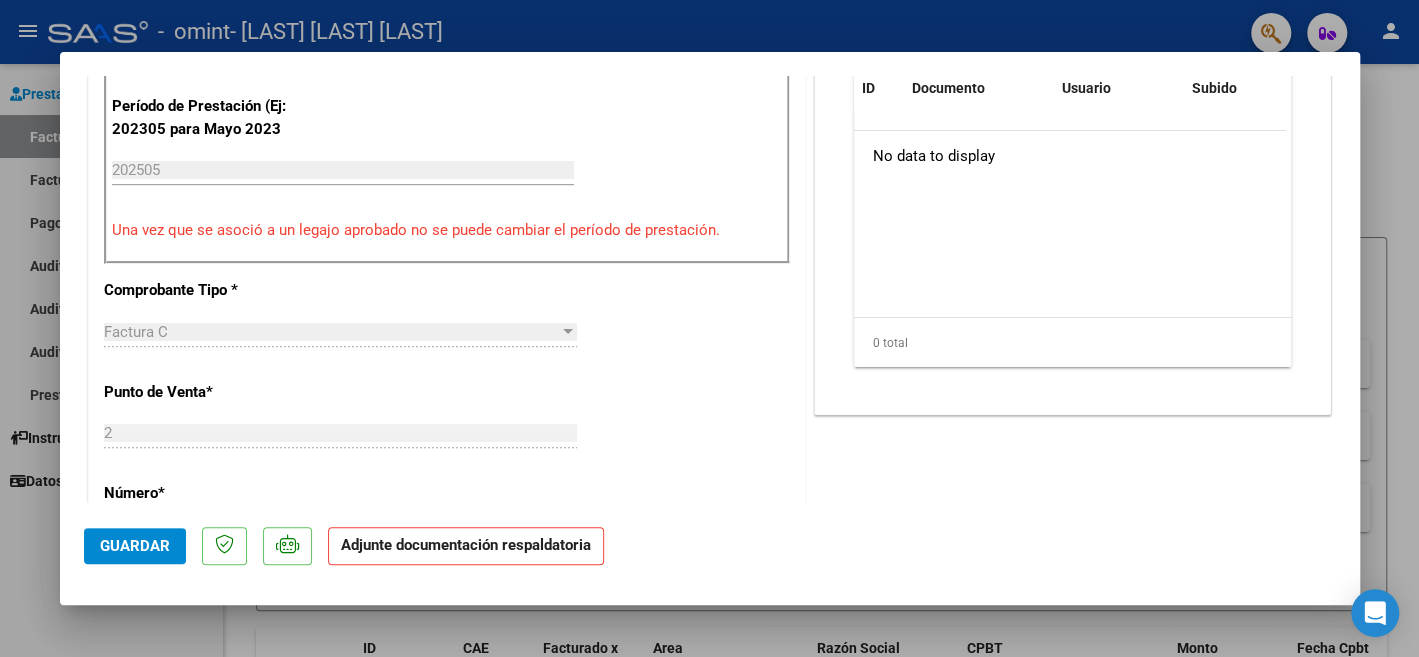 scroll, scrollTop: 500, scrollLeft: 0, axis: vertical 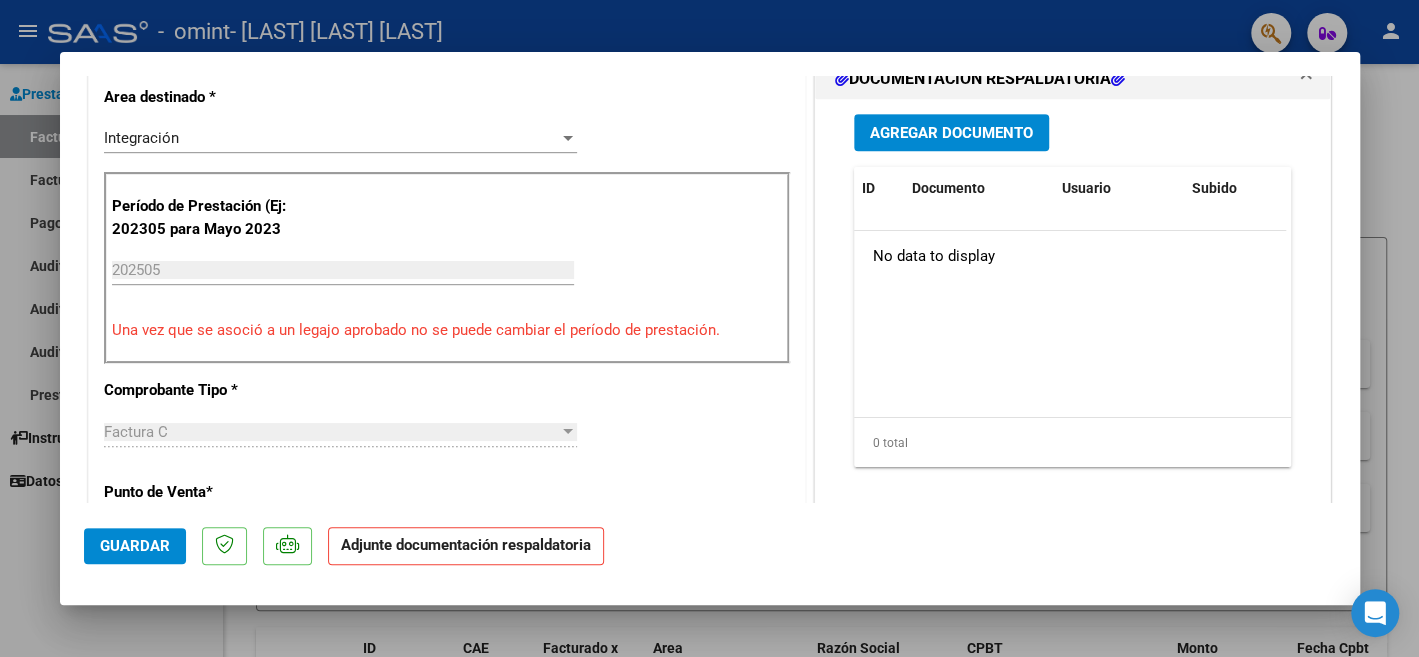 click on "Agregar Documento" at bounding box center [951, 133] 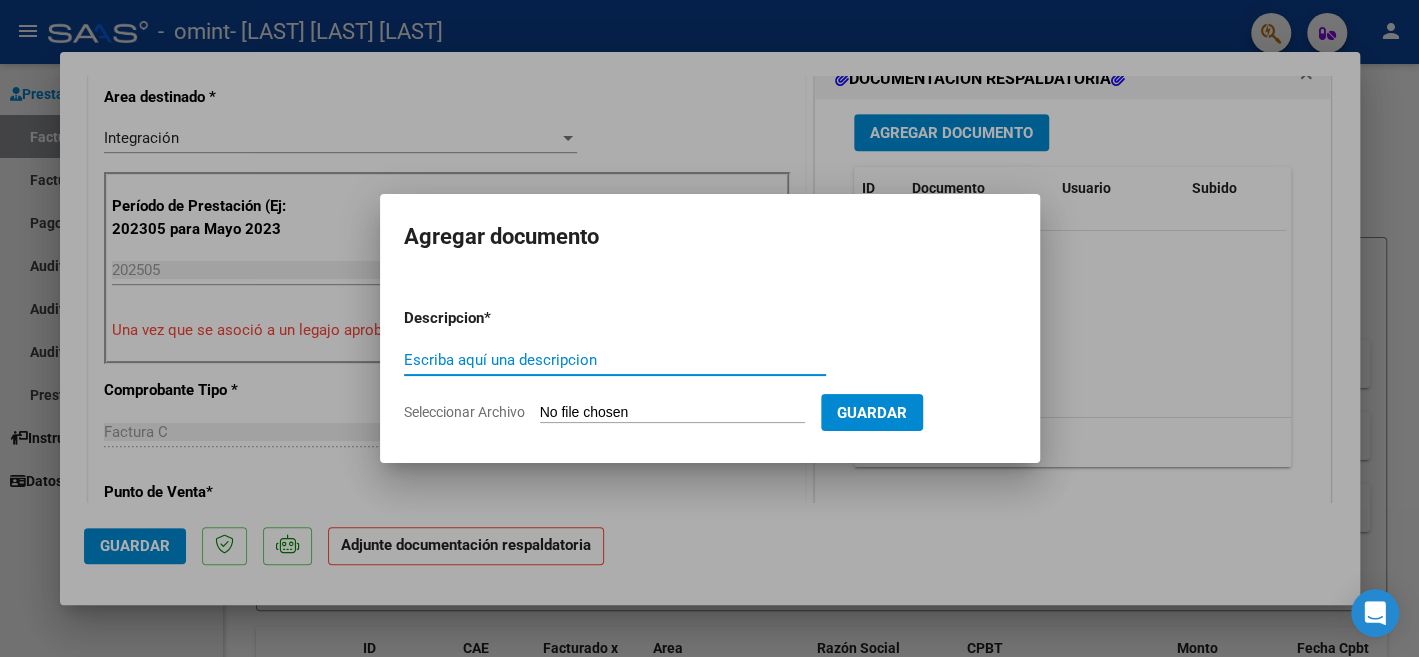 click on "Escriba aquí una descripcion" at bounding box center (615, 360) 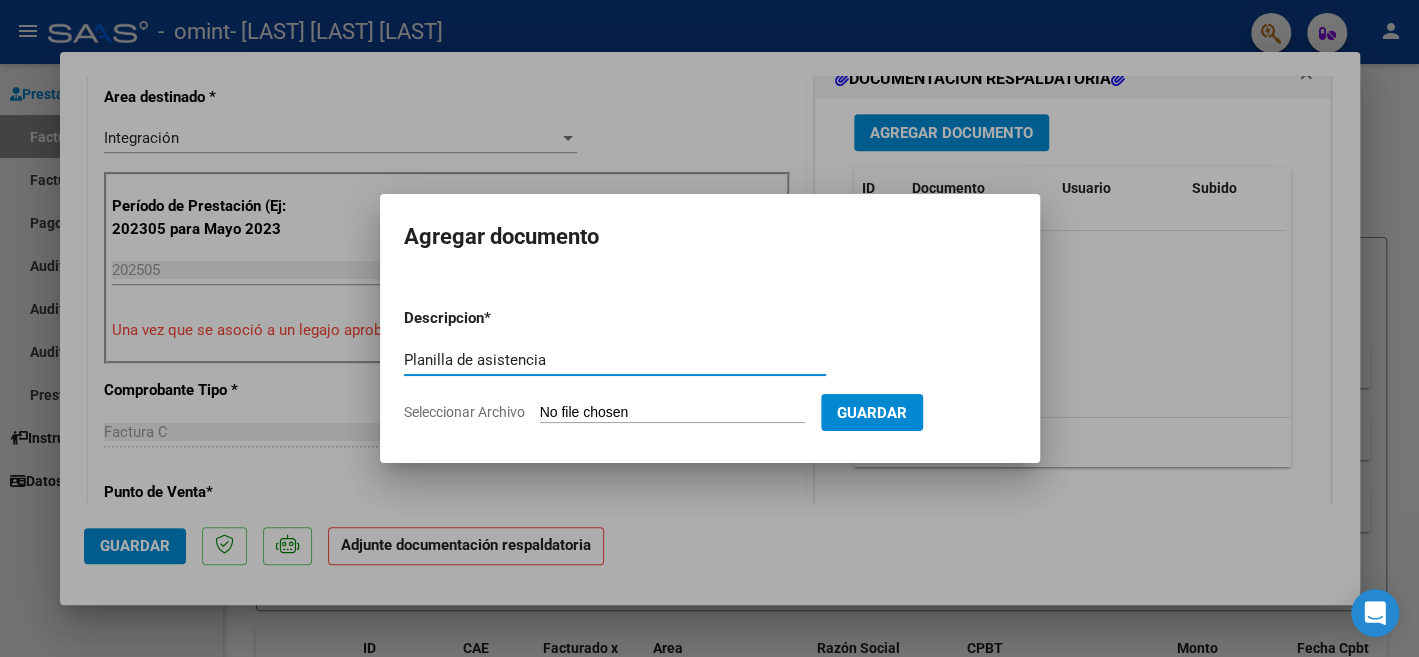 type on "Planilla de asistencia" 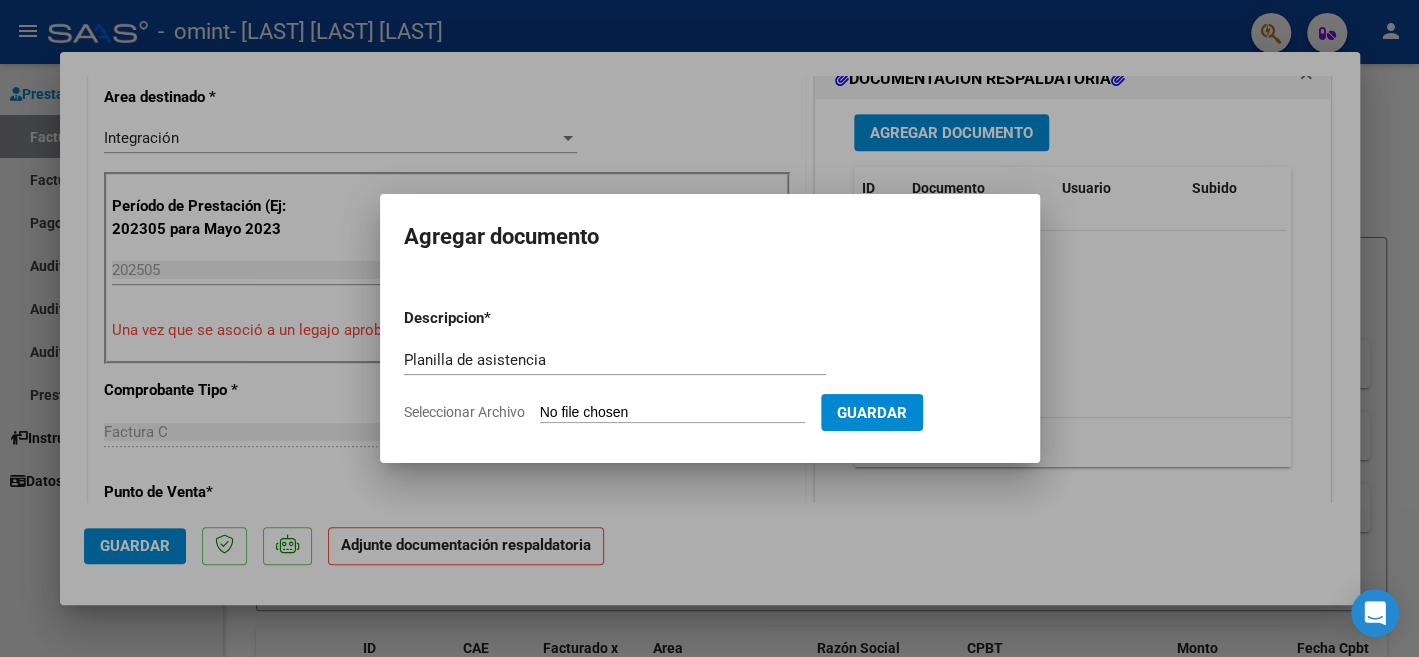 click on "Seleccionar Archivo" 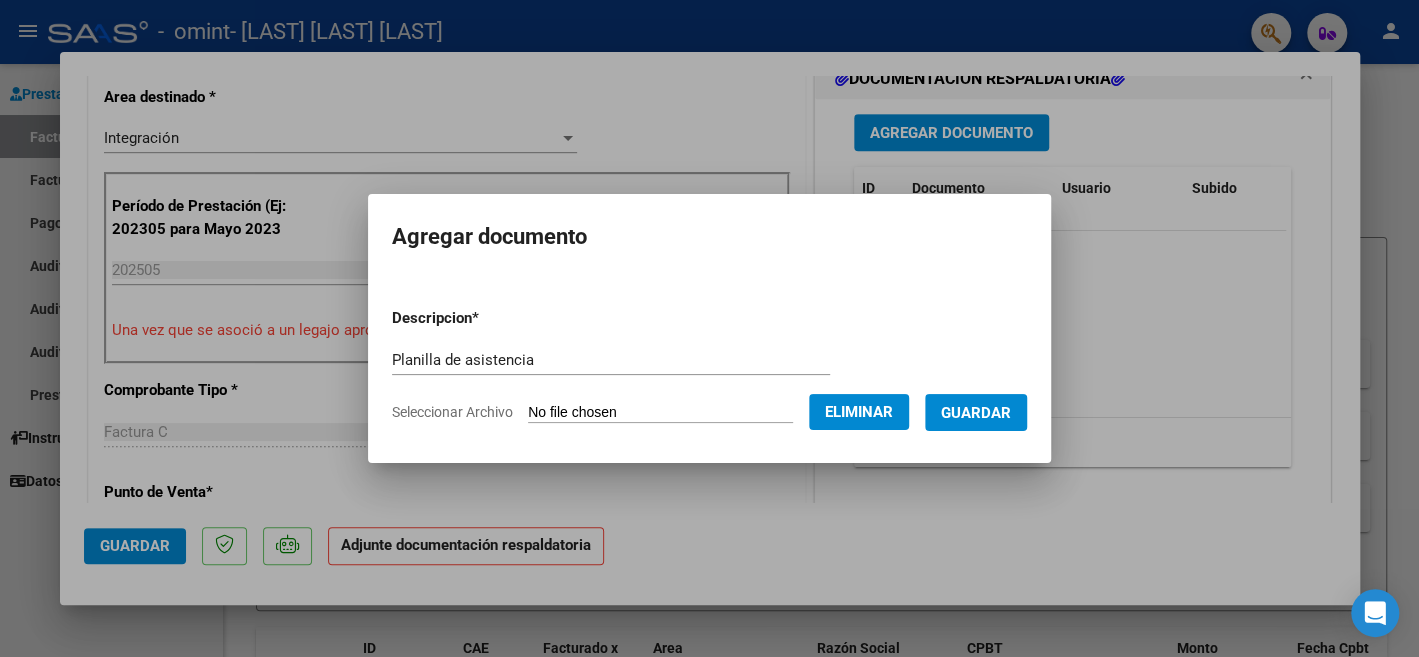 click on "Guardar" at bounding box center [976, 413] 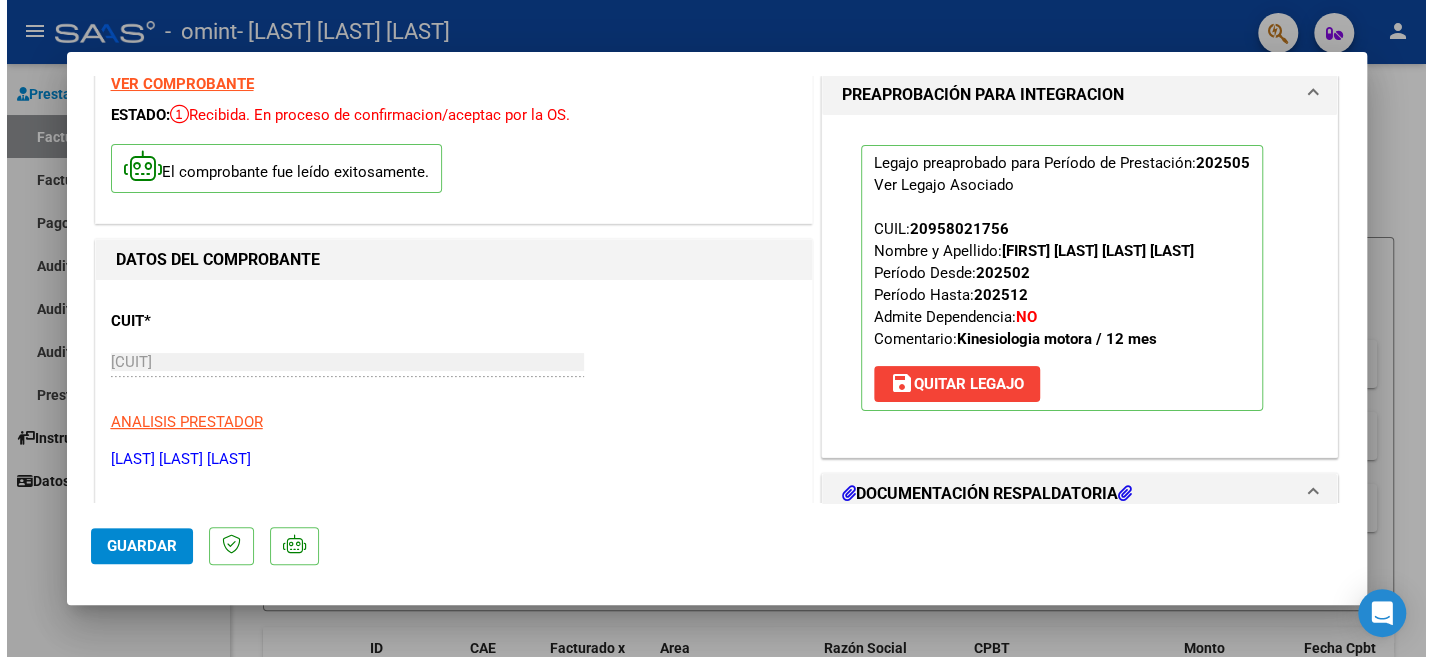 scroll, scrollTop: 0, scrollLeft: 0, axis: both 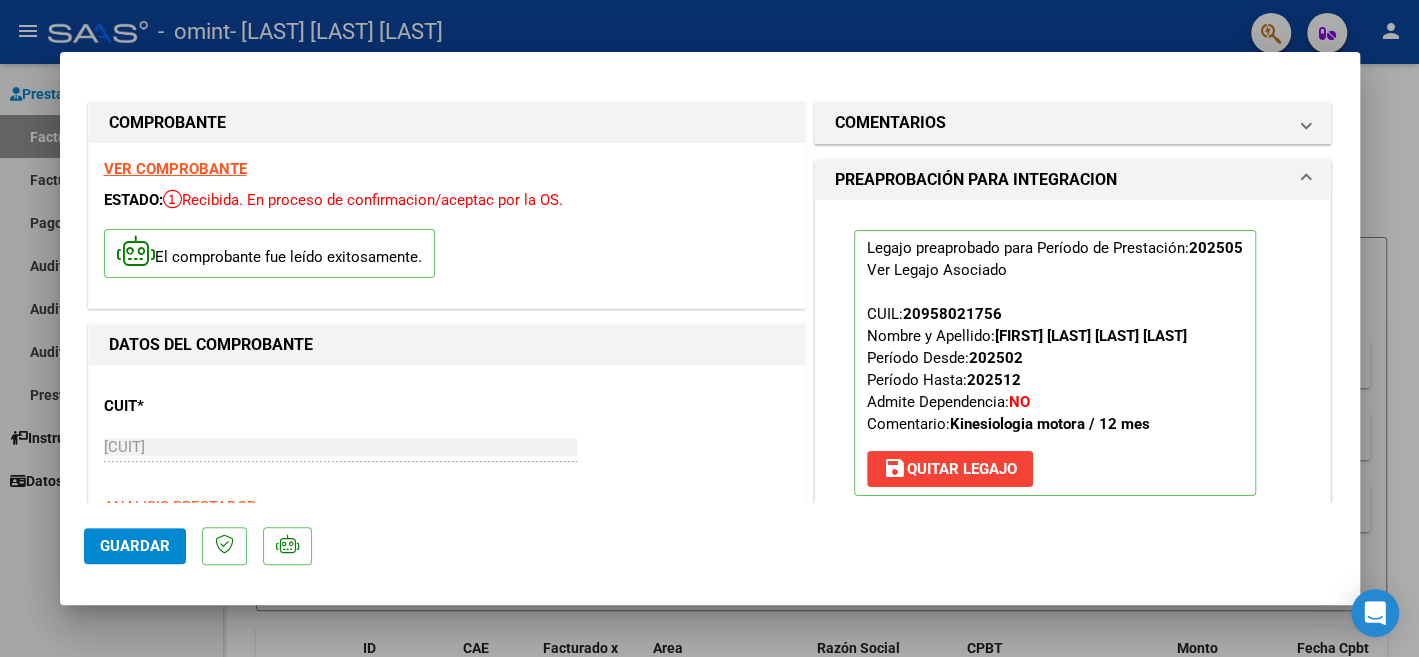 click at bounding box center (709, 328) 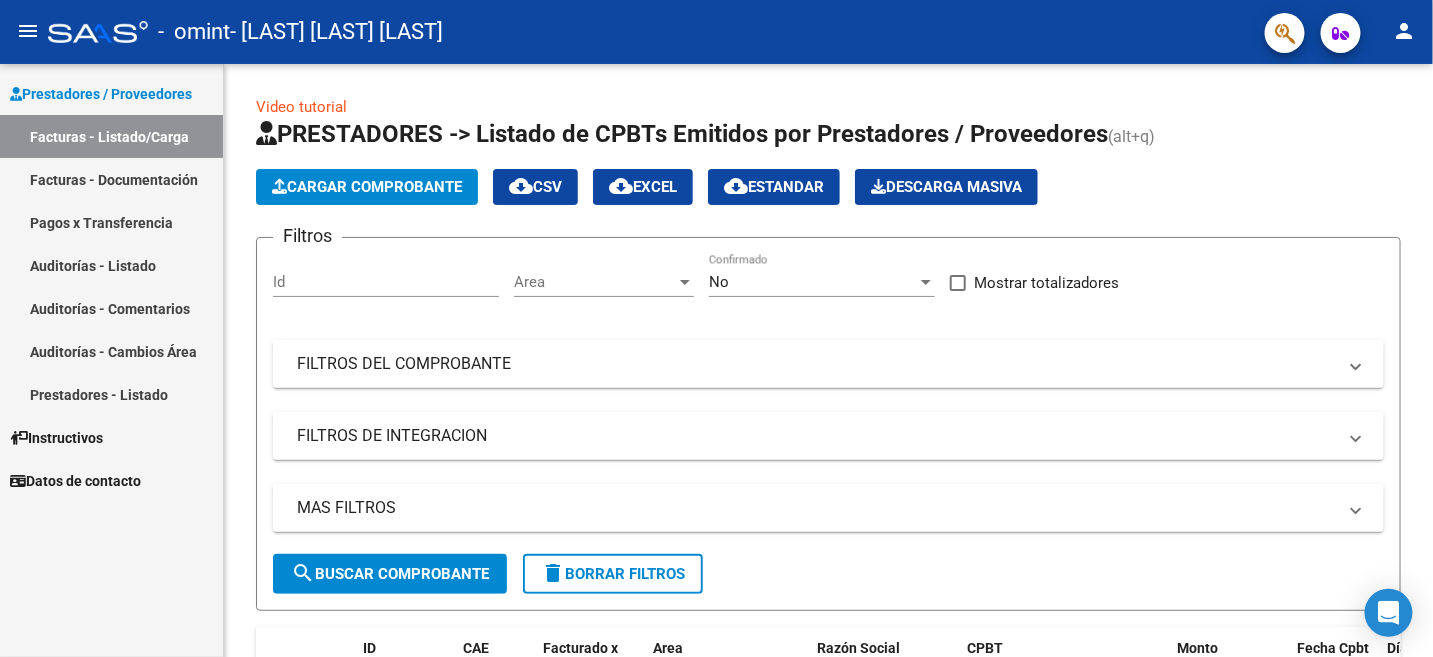 click on "Facturas - Listado/Carga" at bounding box center [111, 136] 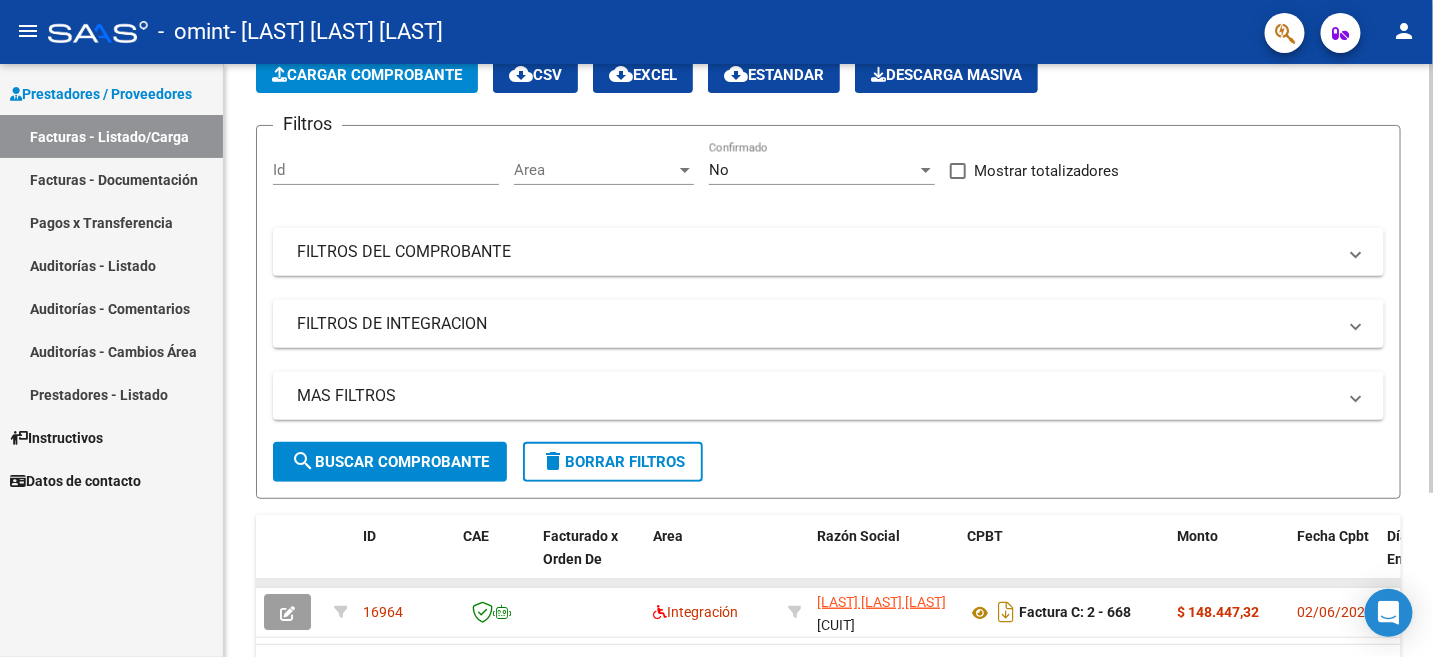 scroll, scrollTop: 227, scrollLeft: 0, axis: vertical 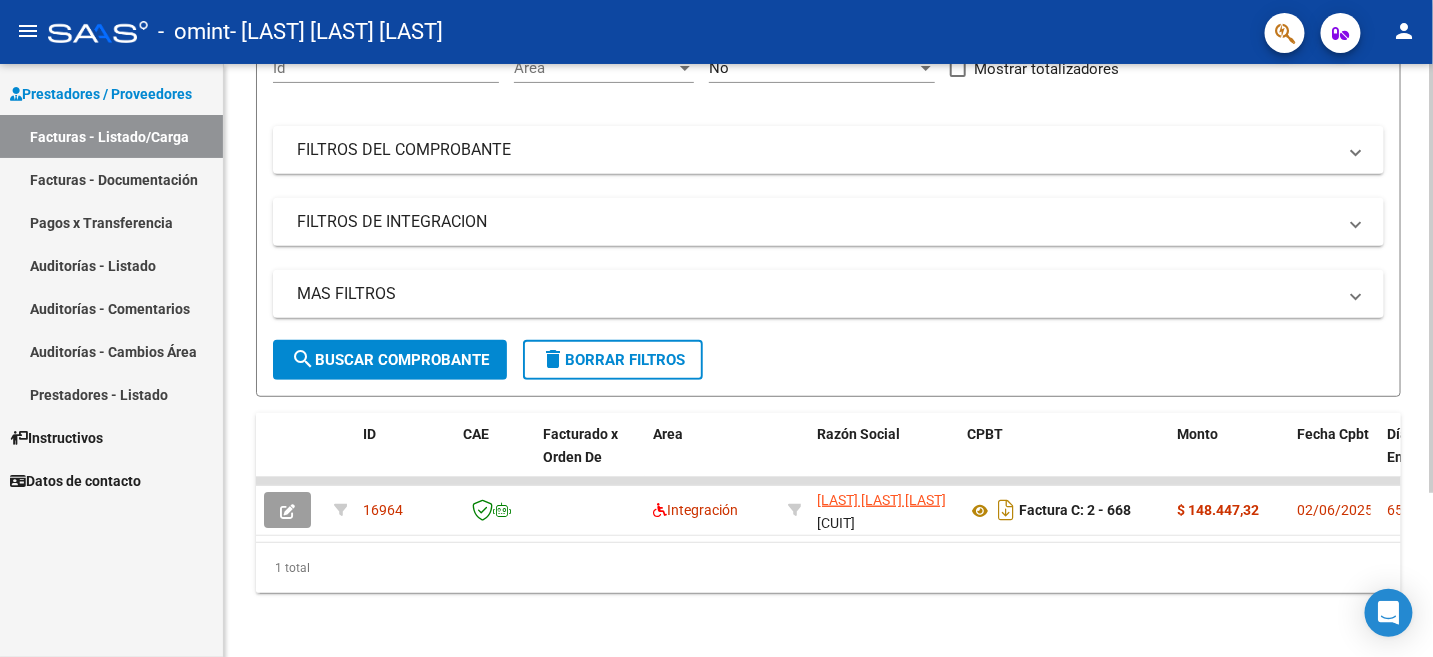 click on "1 total" 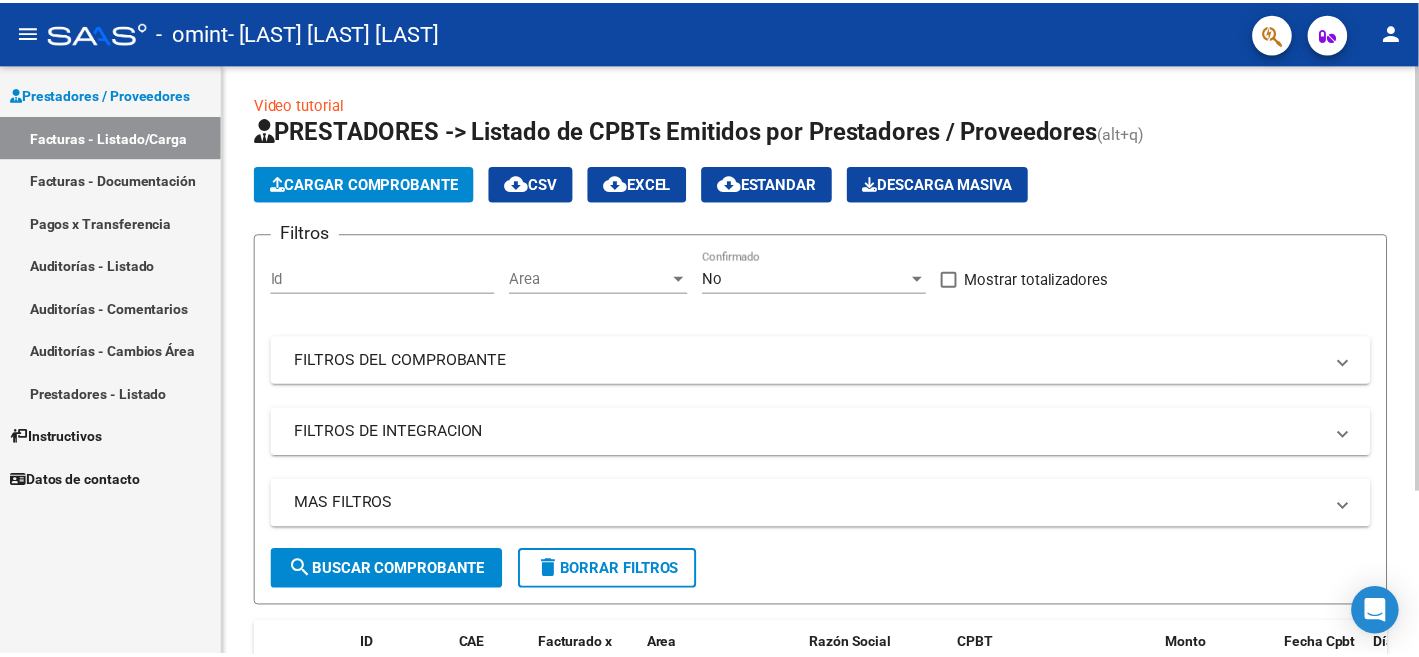 scroll, scrollTop: 0, scrollLeft: 0, axis: both 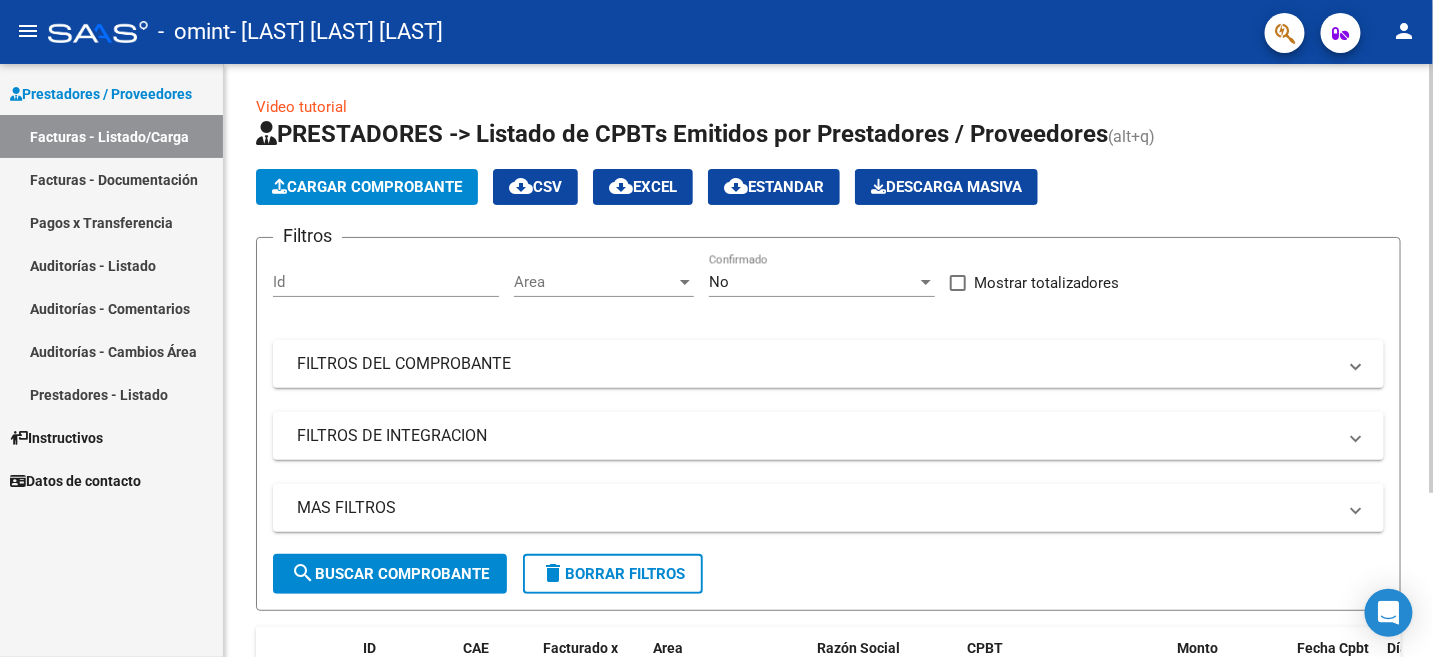 click on "Cargar Comprobante" 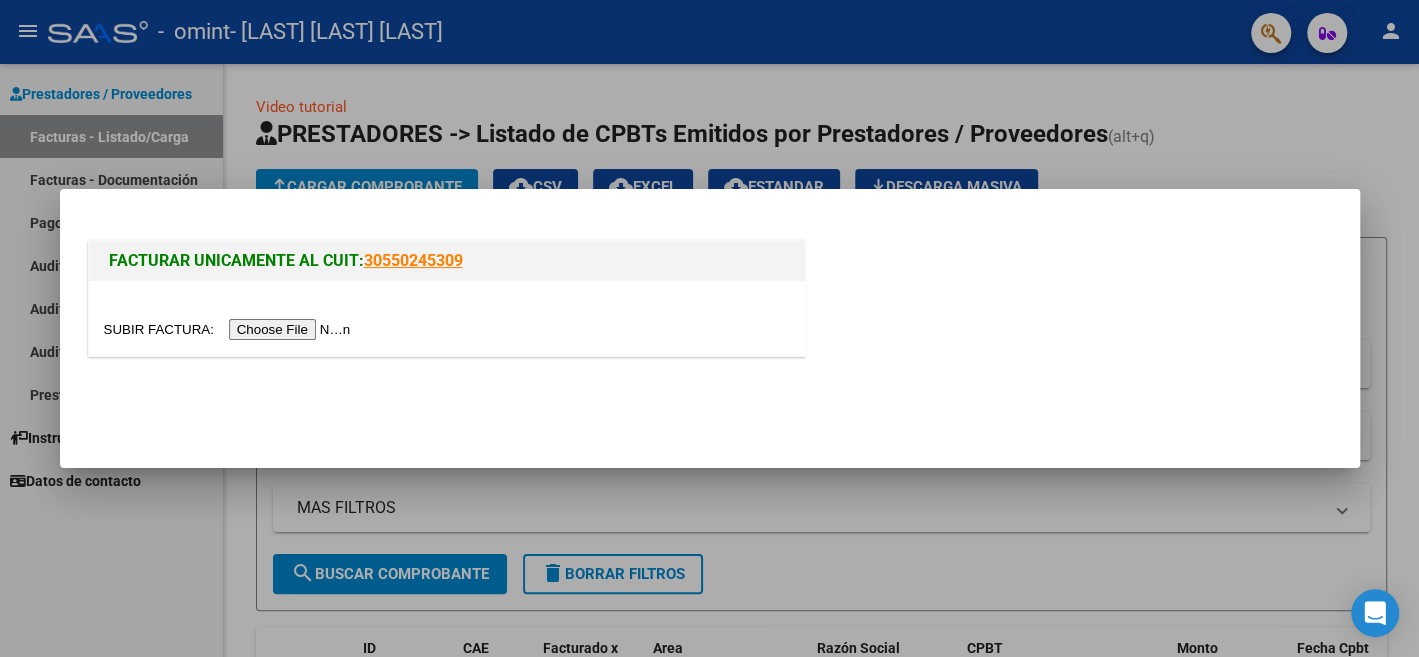 click at bounding box center (230, 329) 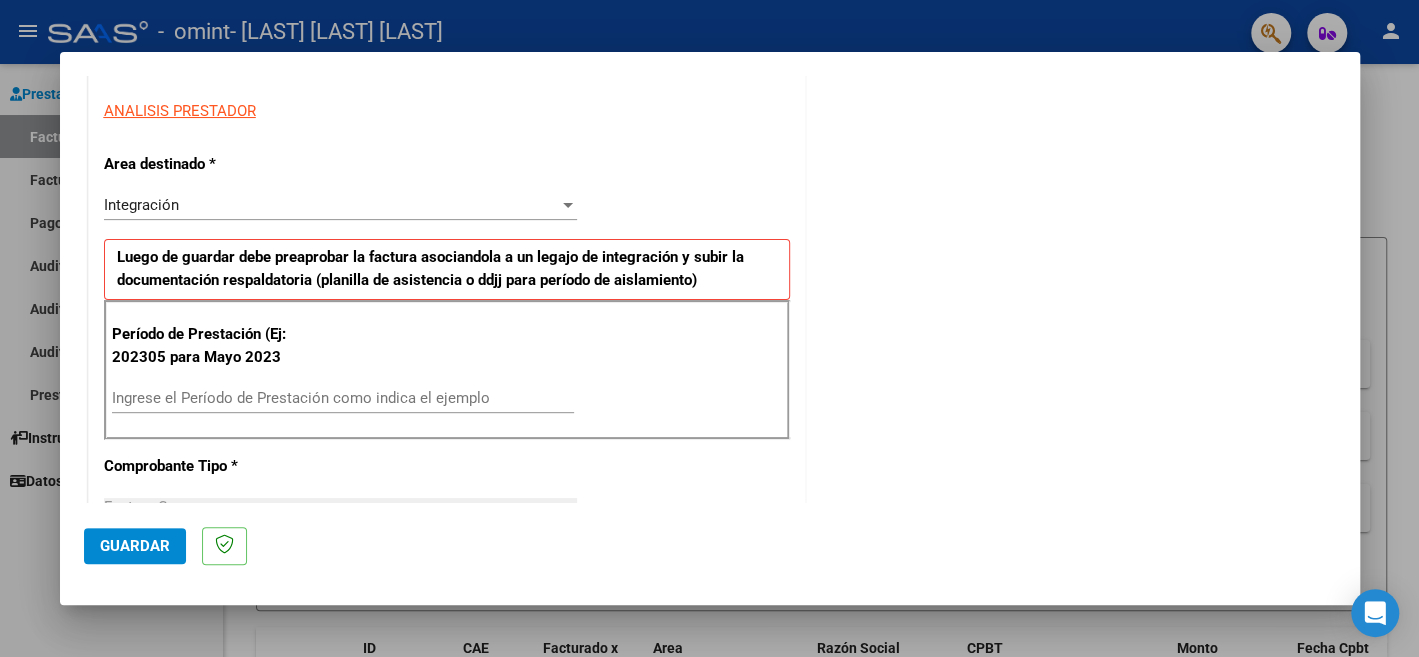 scroll, scrollTop: 400, scrollLeft: 0, axis: vertical 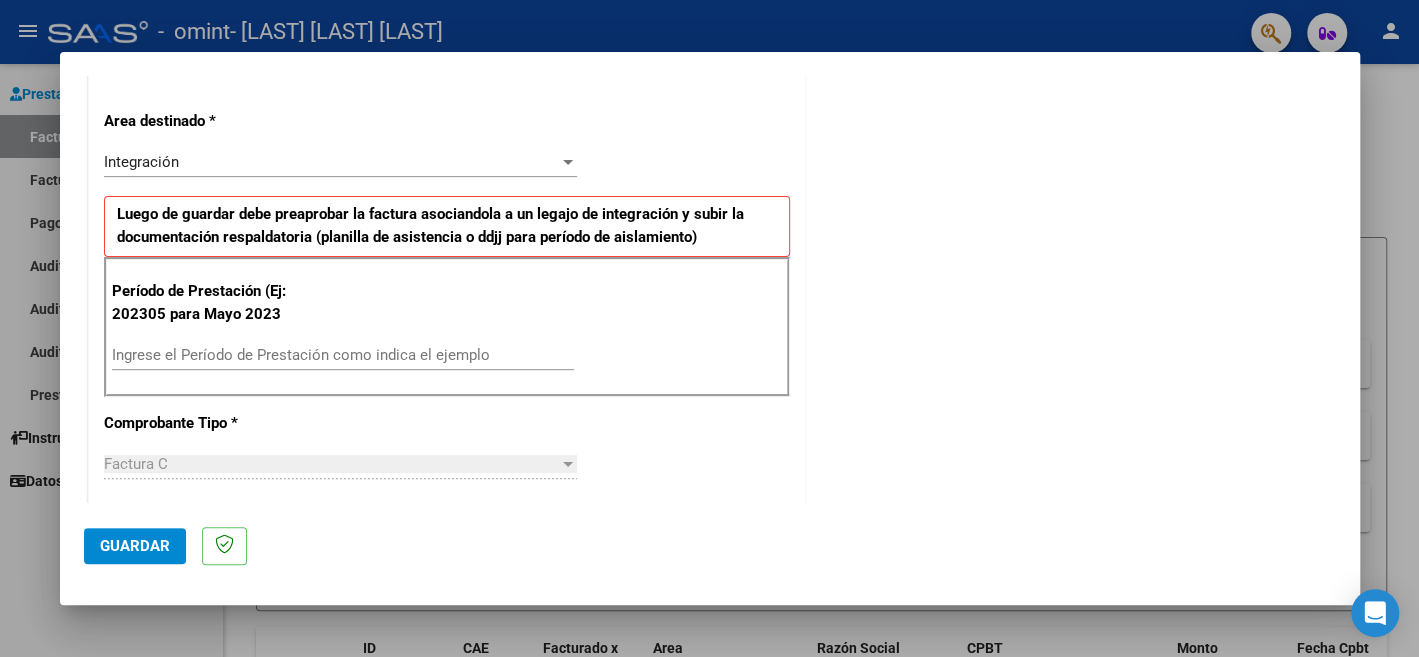 click on "Ingrese el Período de Prestación como indica el ejemplo" at bounding box center (343, 355) 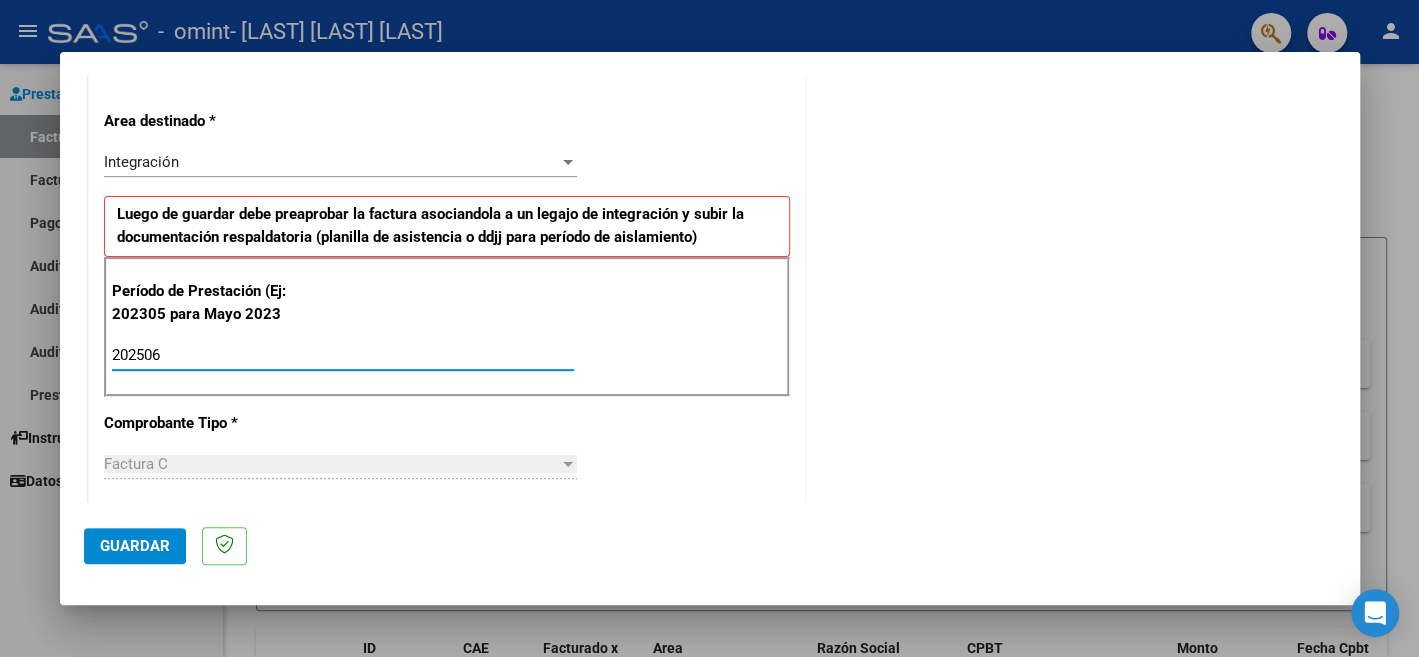 type on "202506" 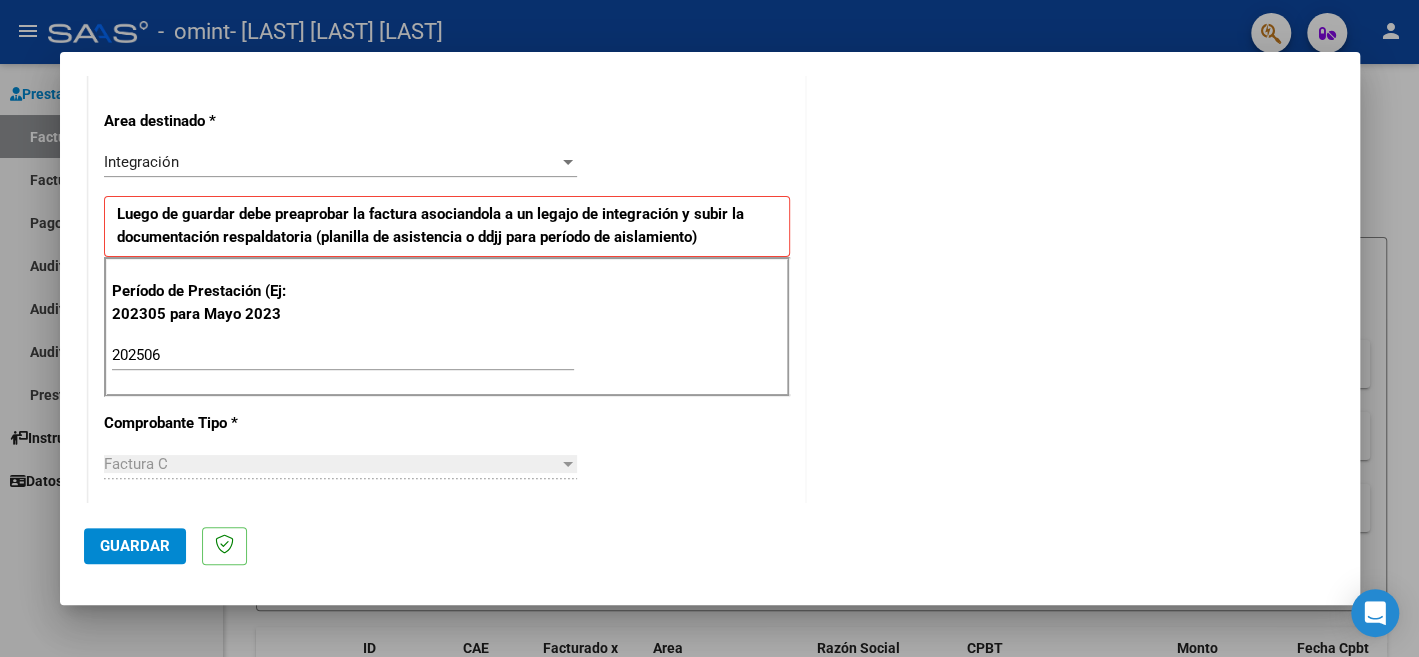 scroll, scrollTop: 500, scrollLeft: 0, axis: vertical 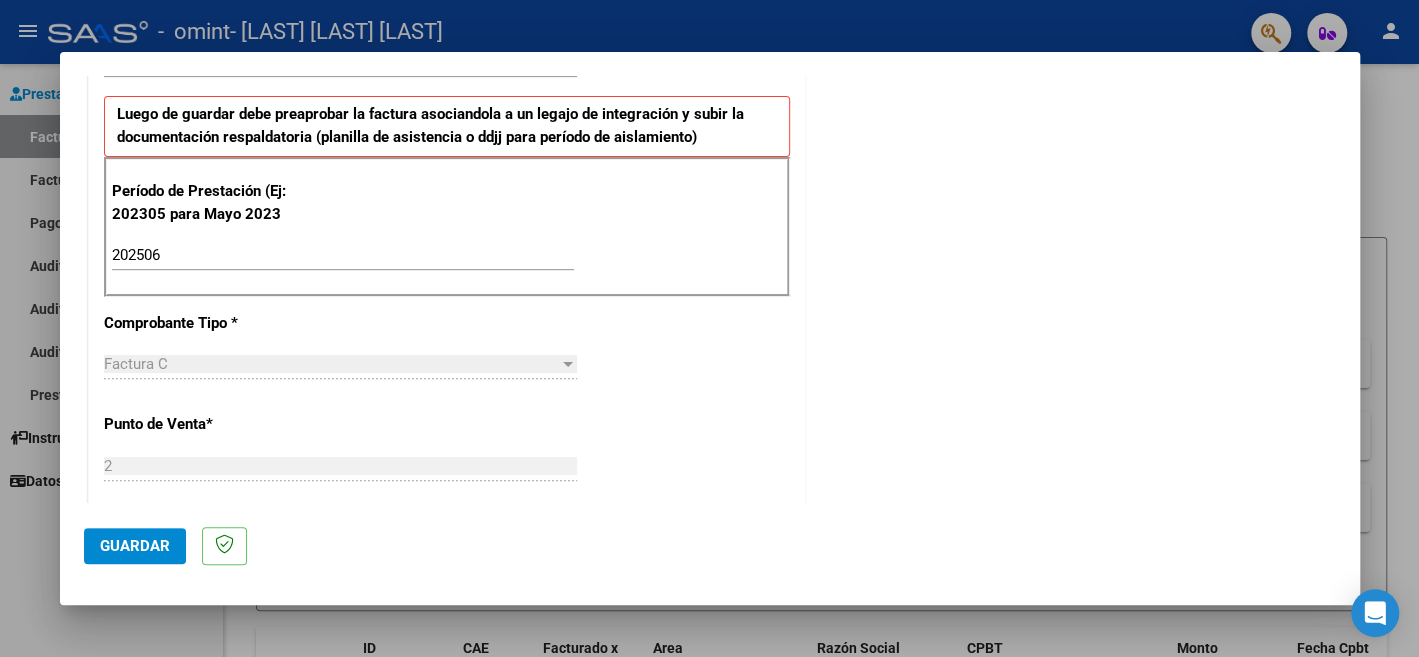 click on "Guardar" 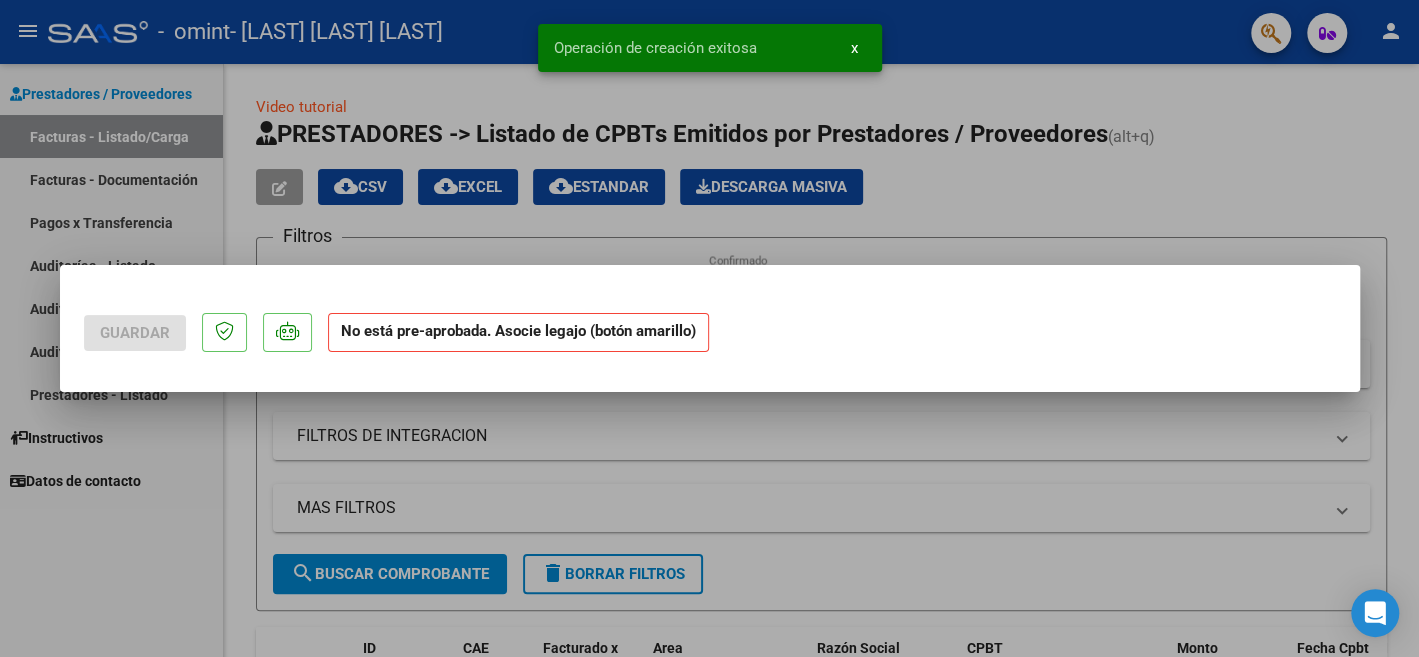 scroll, scrollTop: 0, scrollLeft: 0, axis: both 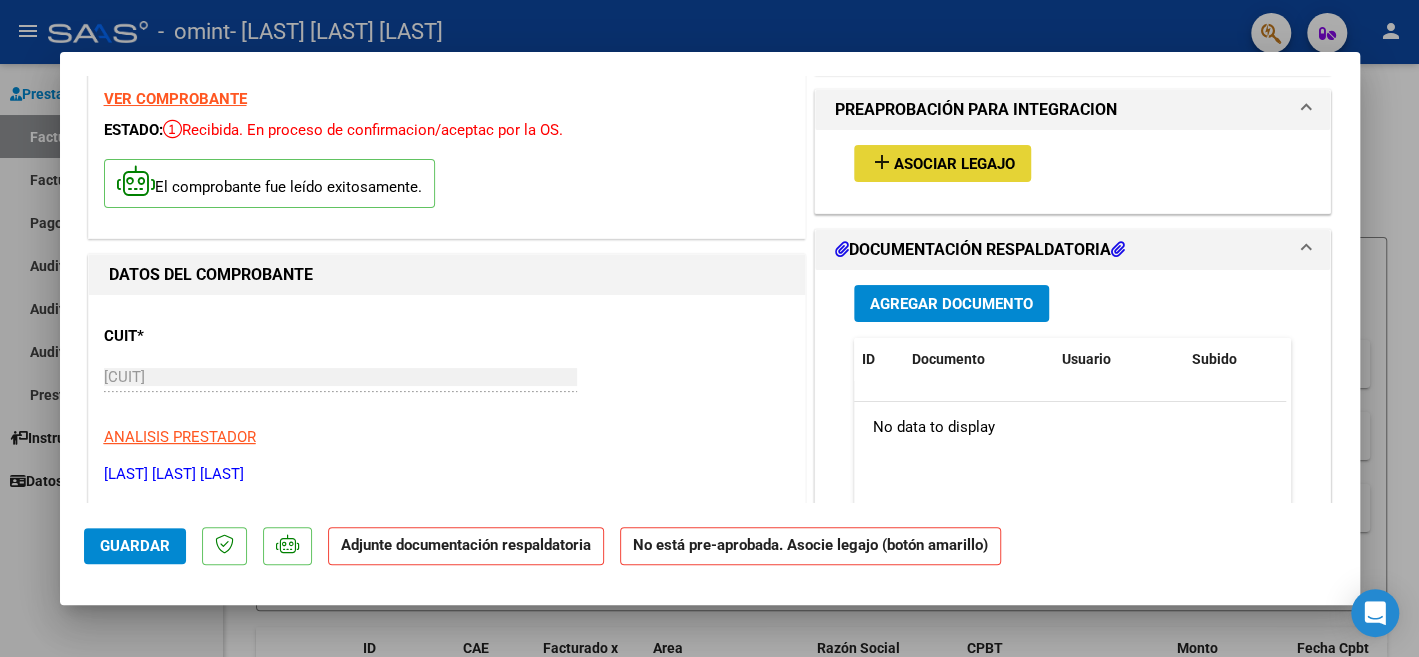 click on "Asociar Legajo" at bounding box center (954, 164) 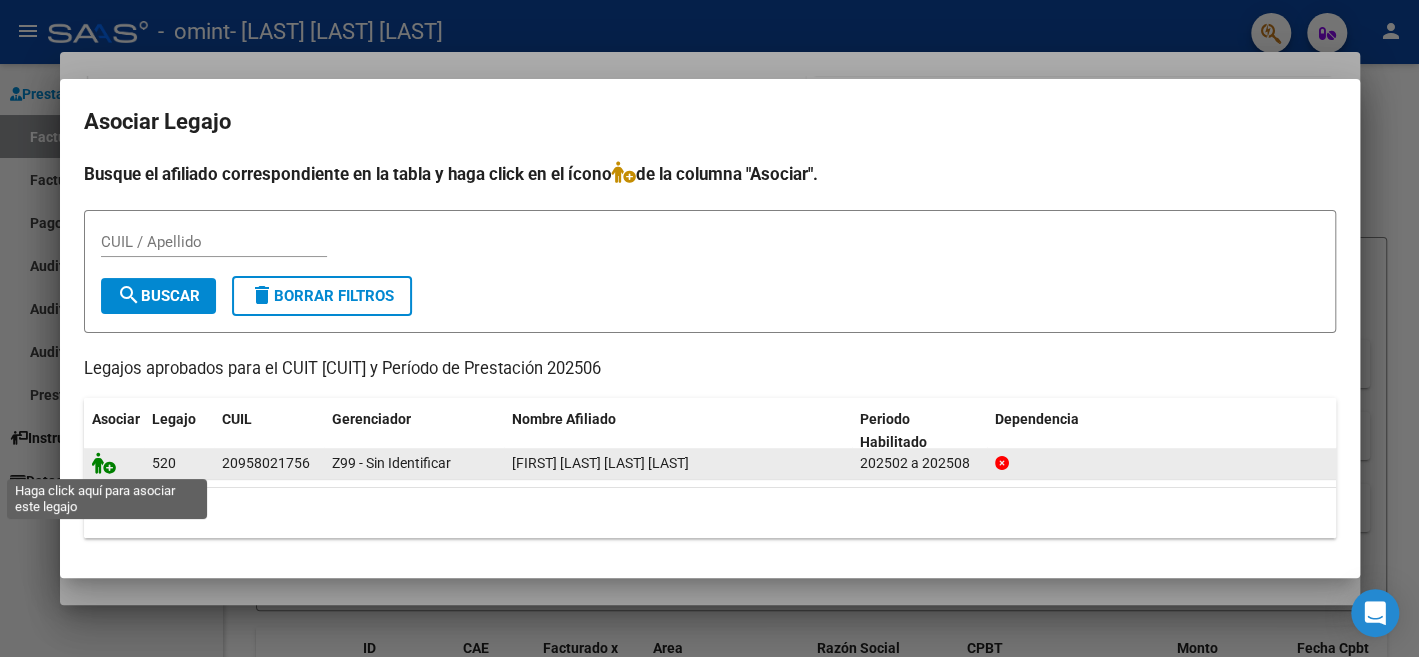 click 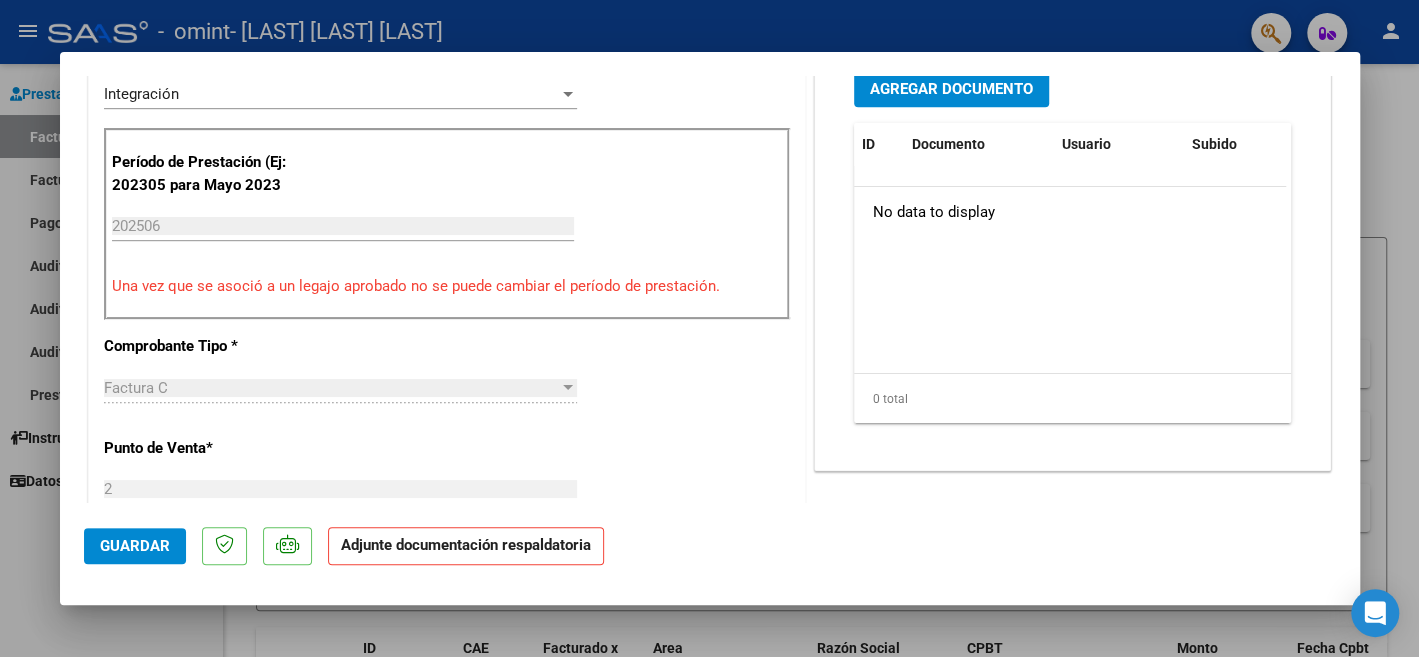 scroll, scrollTop: 557, scrollLeft: 0, axis: vertical 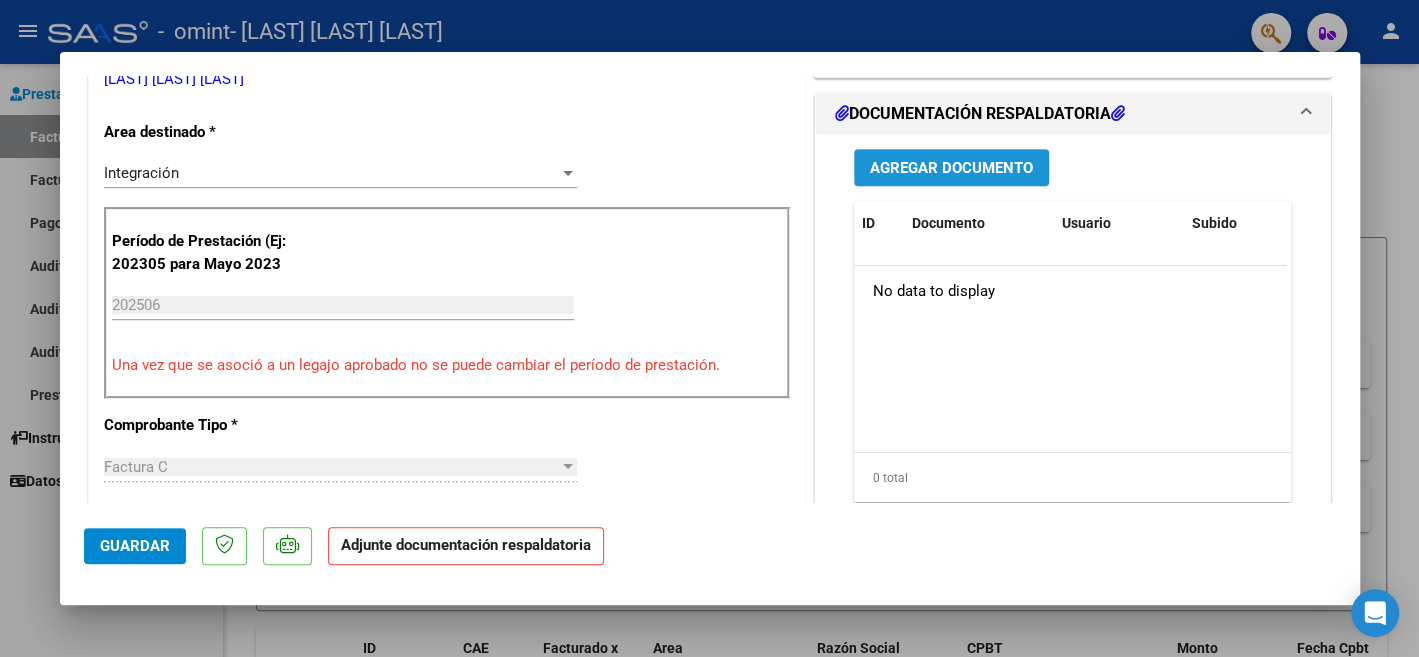 click on "Agregar Documento" at bounding box center (951, 168) 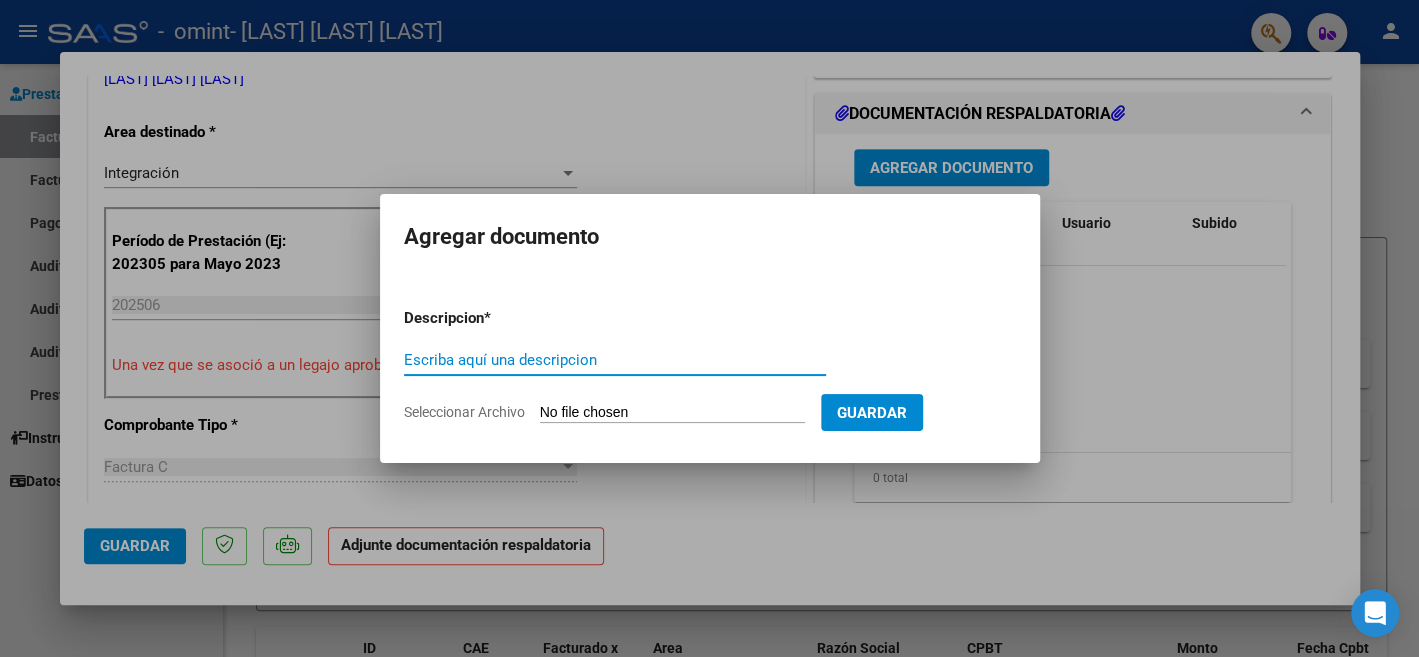 click on "Escriba aquí una descripcion" at bounding box center [615, 360] 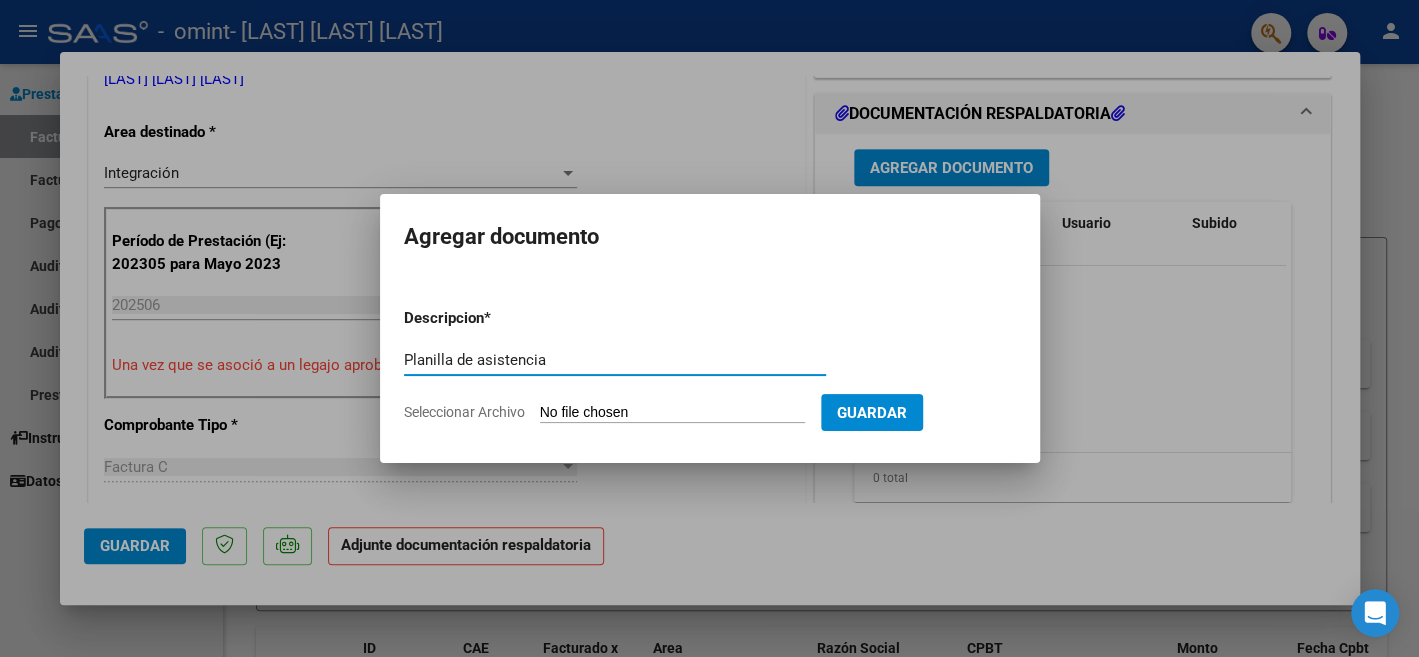 type on "Planilla de asistencia" 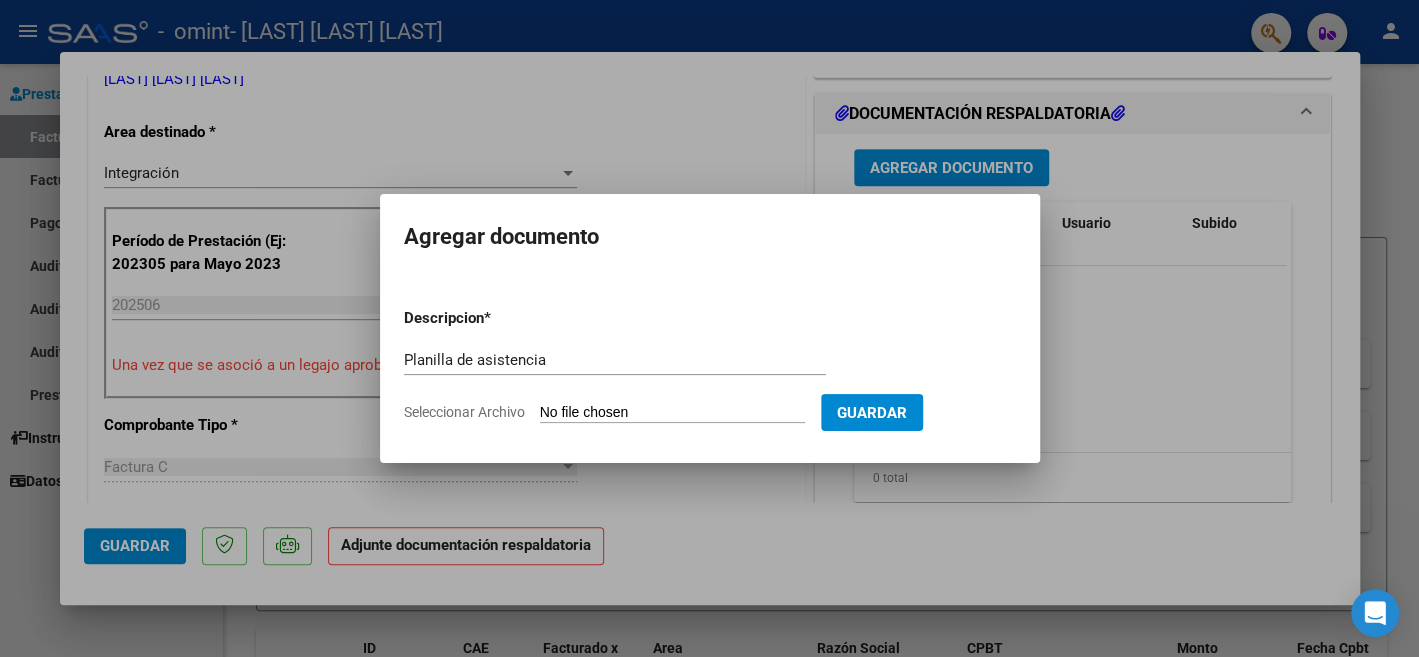 click on "Seleccionar Archivo" 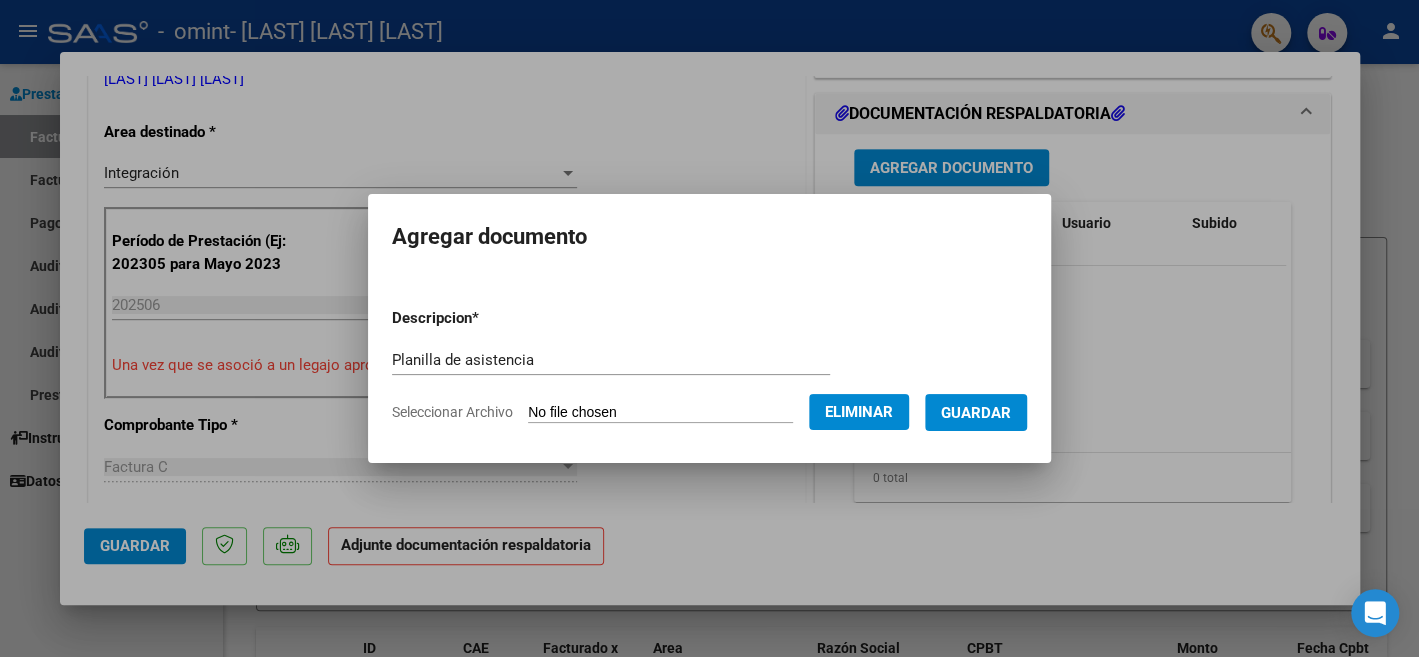 click on "Guardar" at bounding box center [976, 413] 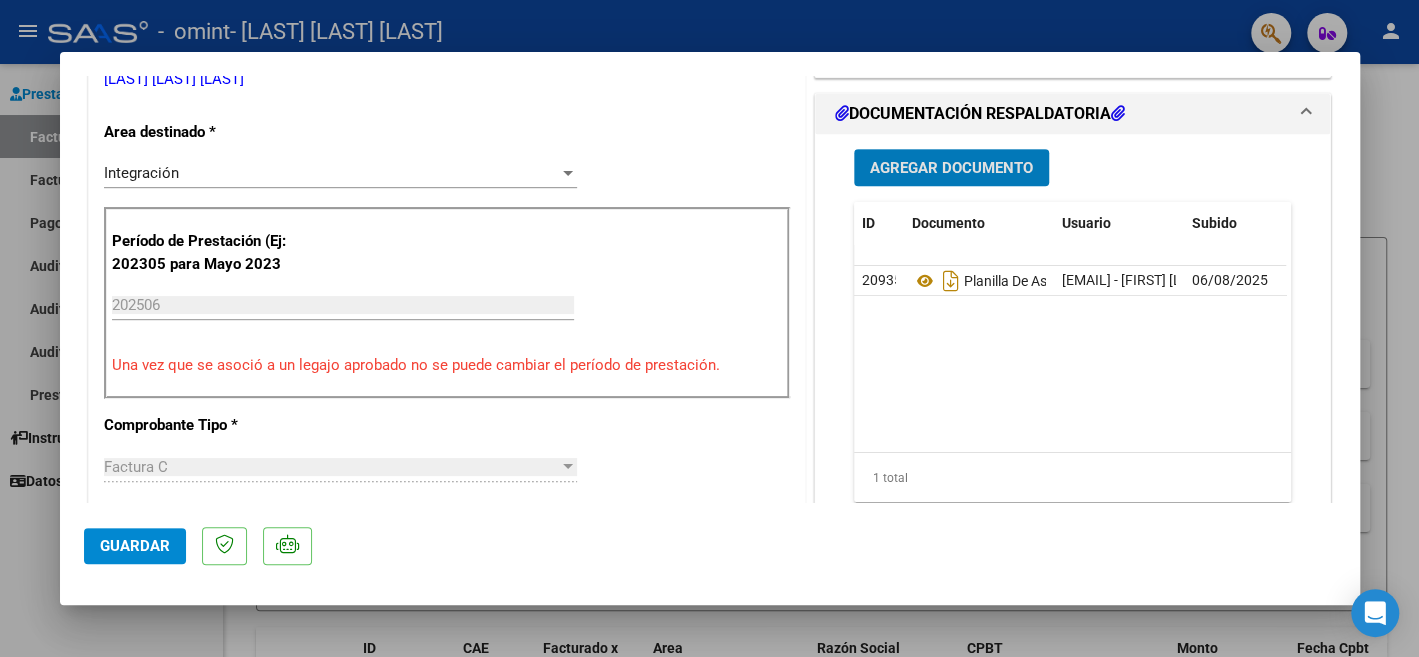 click at bounding box center (709, 328) 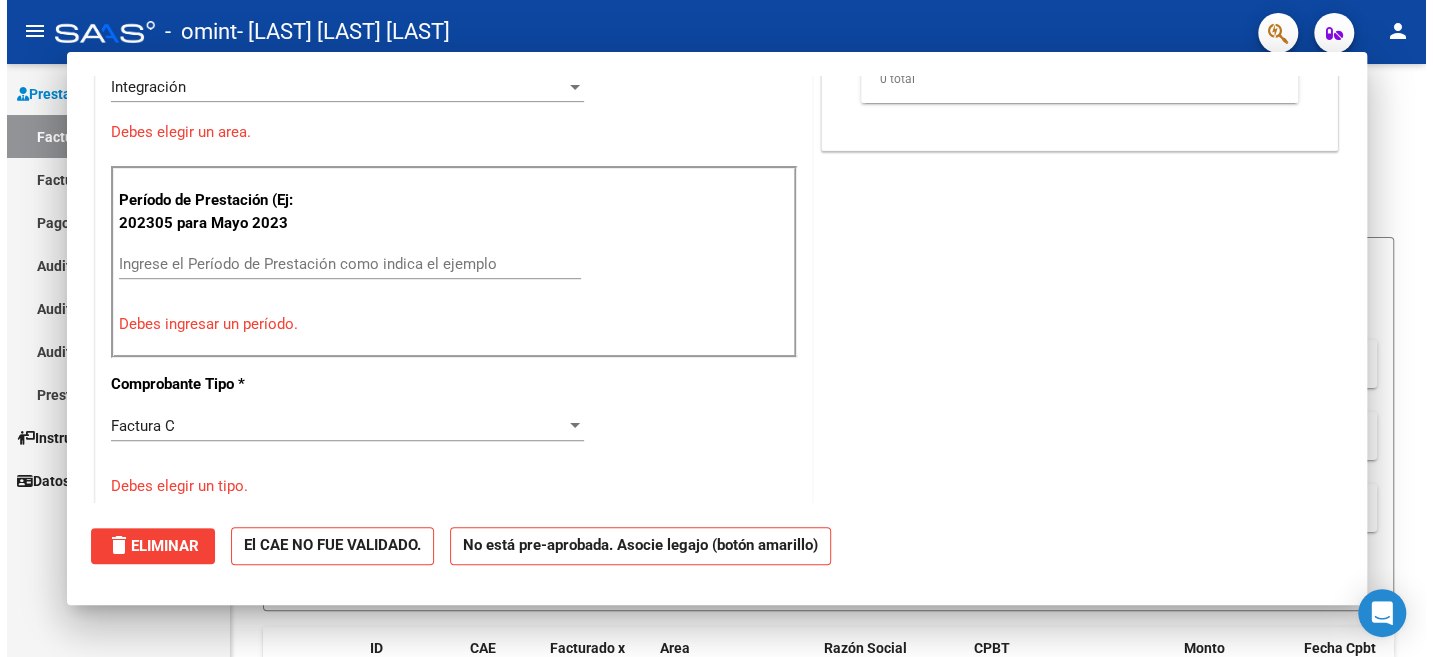 scroll, scrollTop: 0, scrollLeft: 0, axis: both 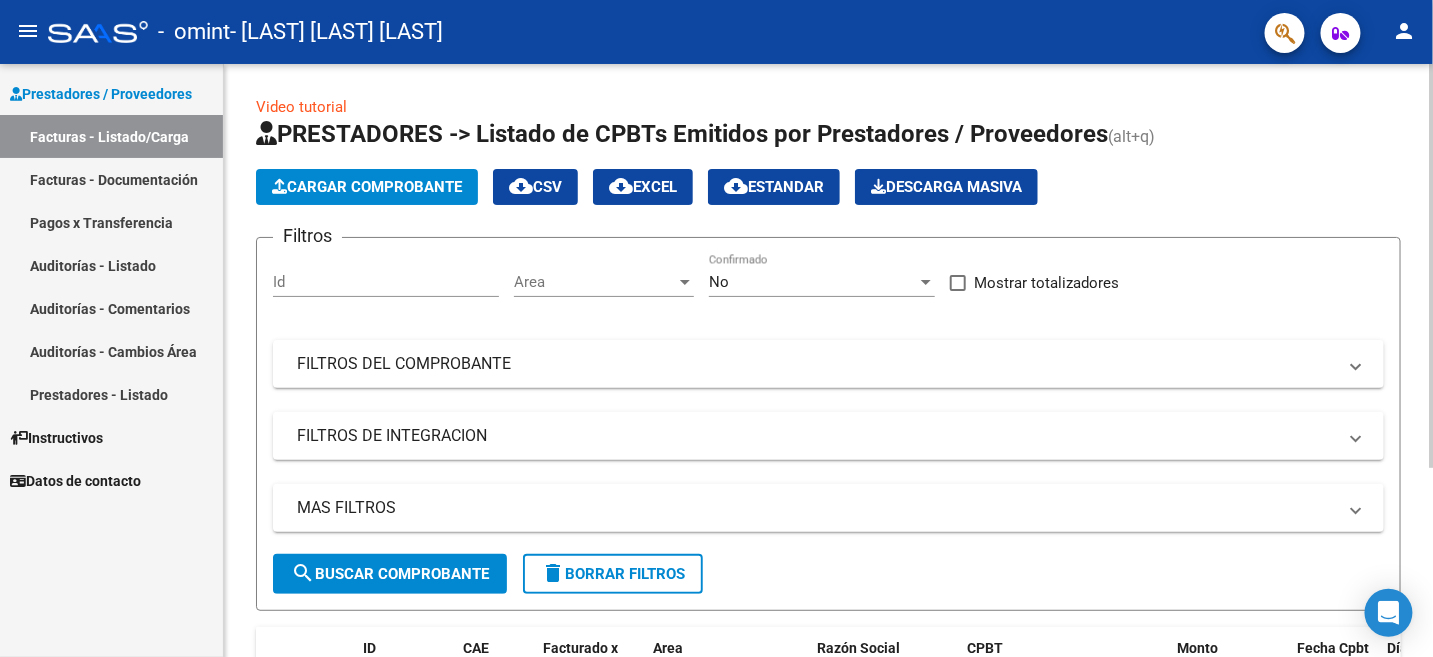click on "Cargar Comprobante" 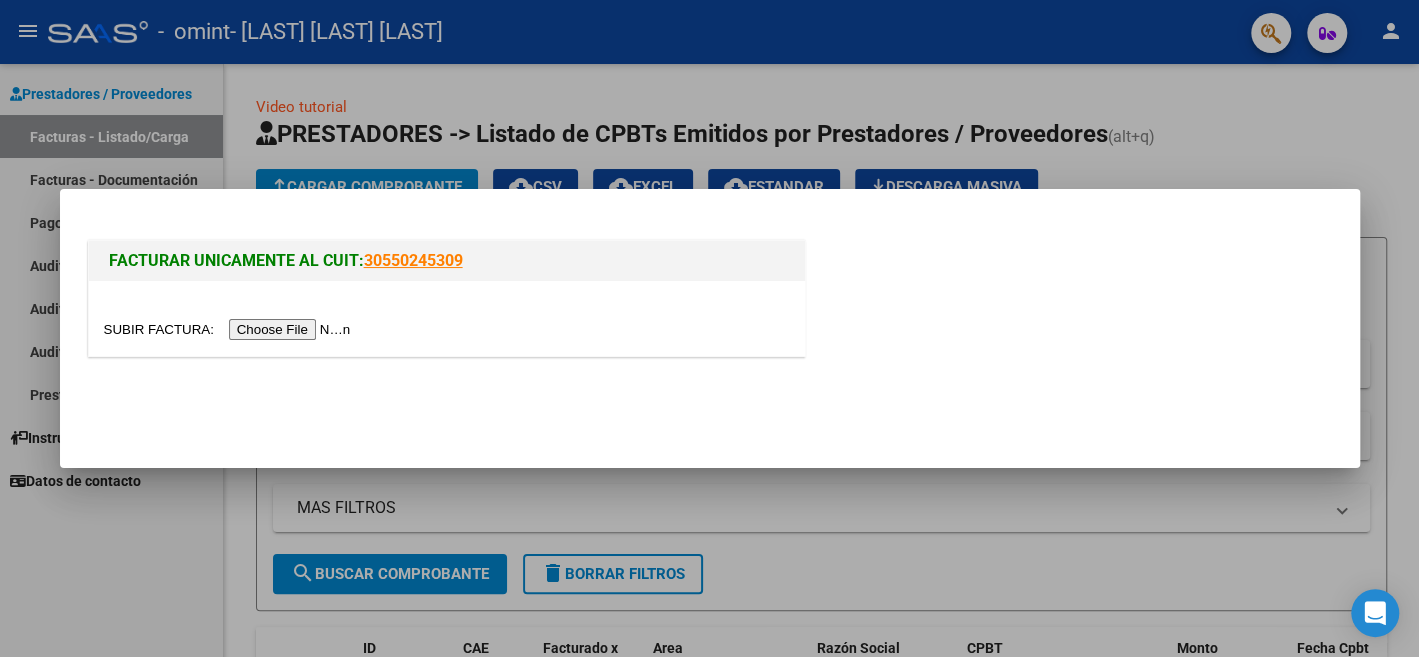 click at bounding box center (230, 329) 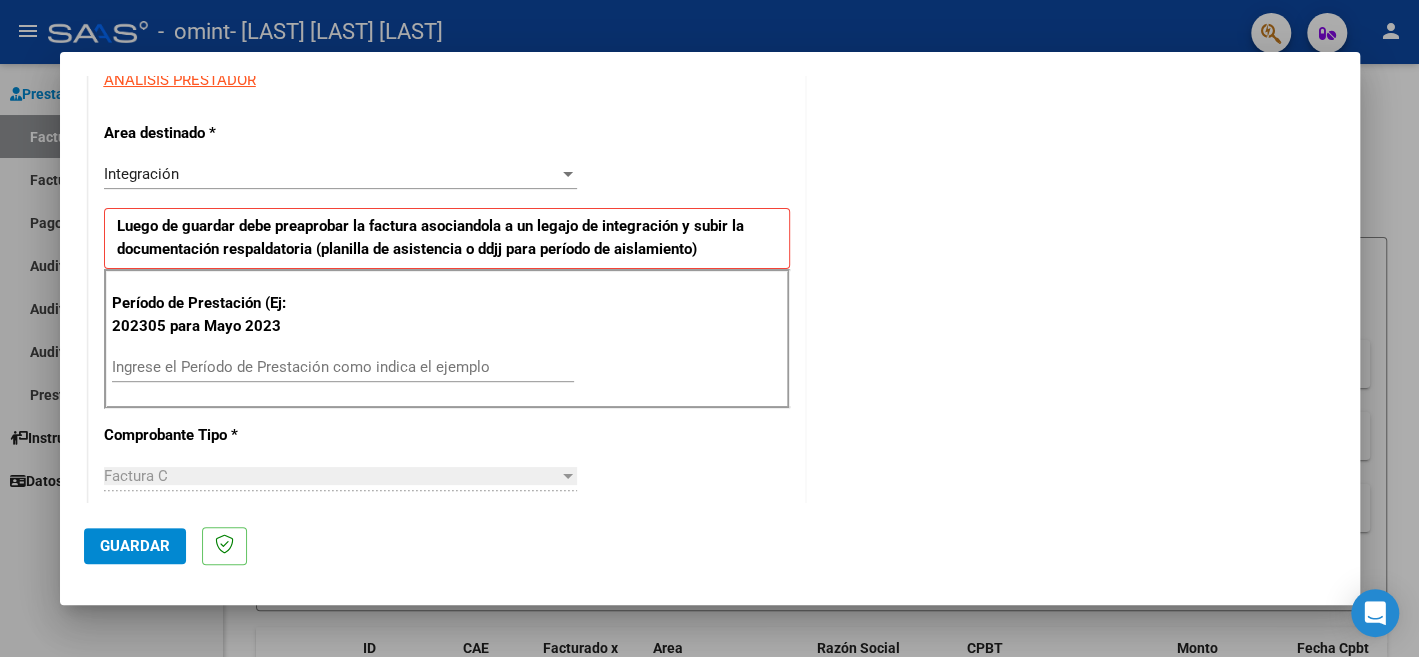 scroll, scrollTop: 400, scrollLeft: 0, axis: vertical 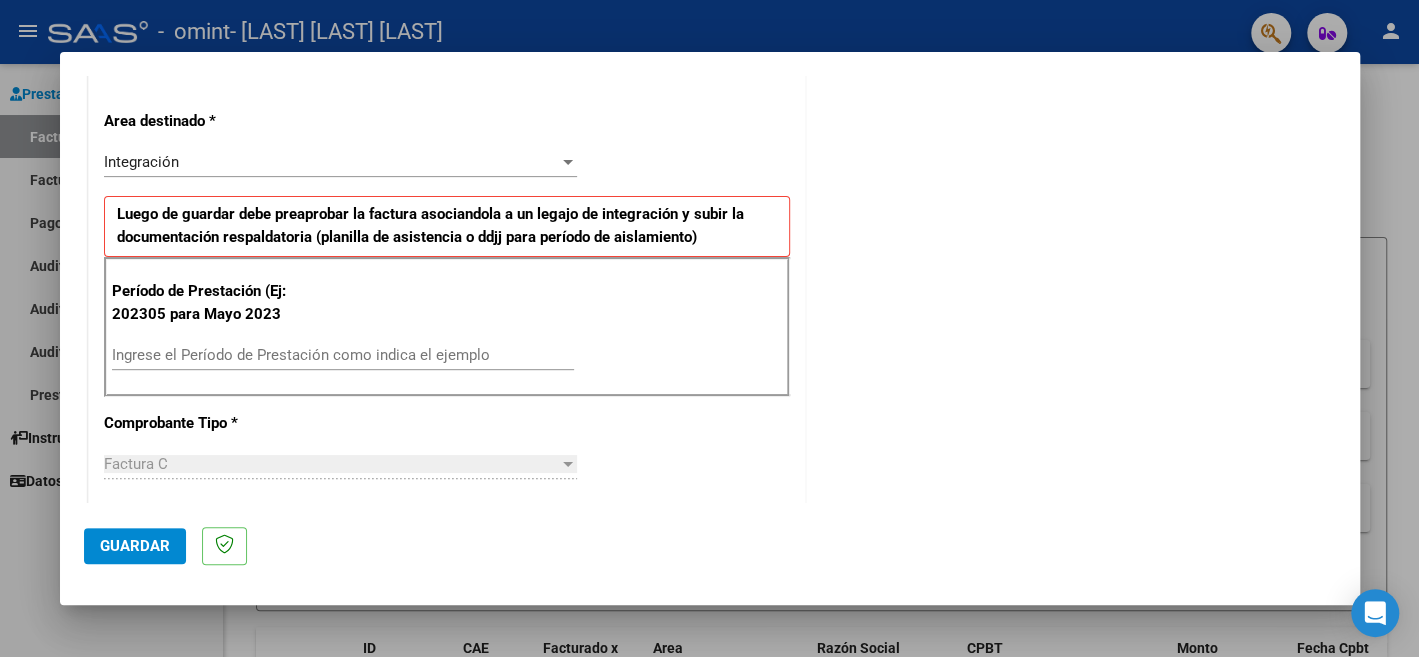click on "Ingrese el Período de Prestación como indica el ejemplo" at bounding box center (343, 355) 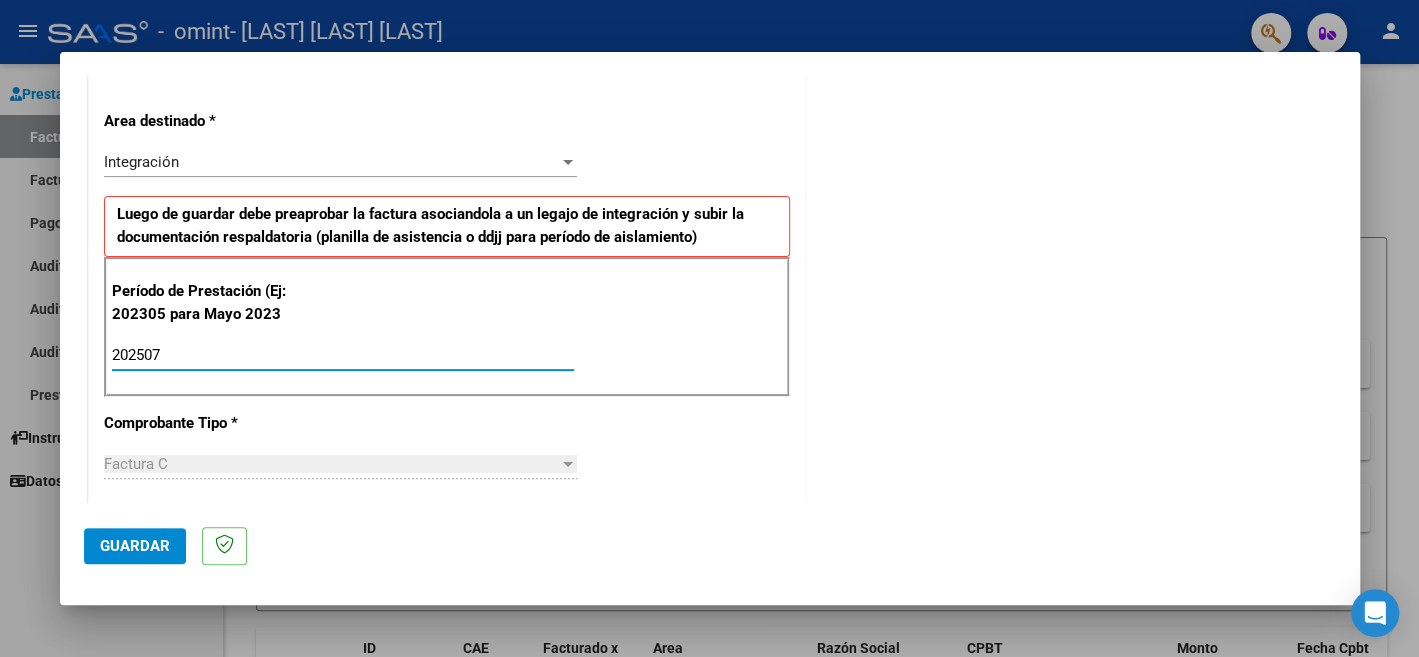 type on "202507" 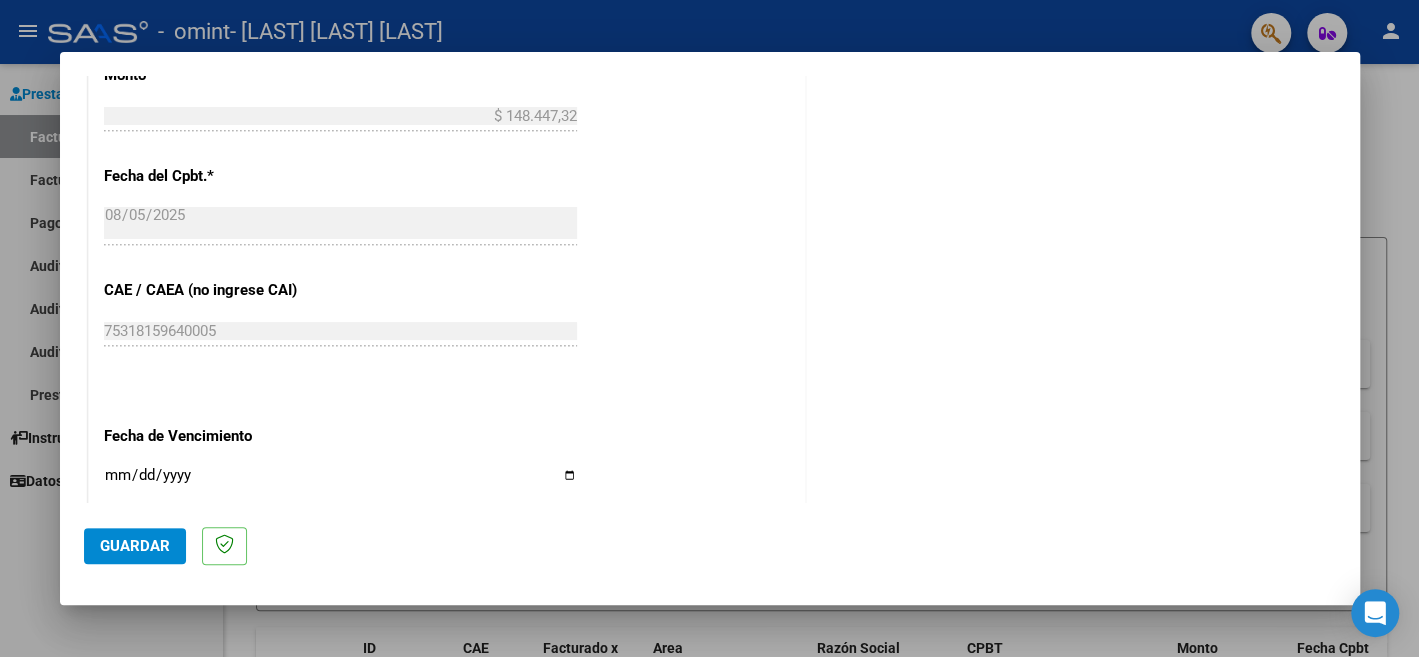 scroll, scrollTop: 1100, scrollLeft: 0, axis: vertical 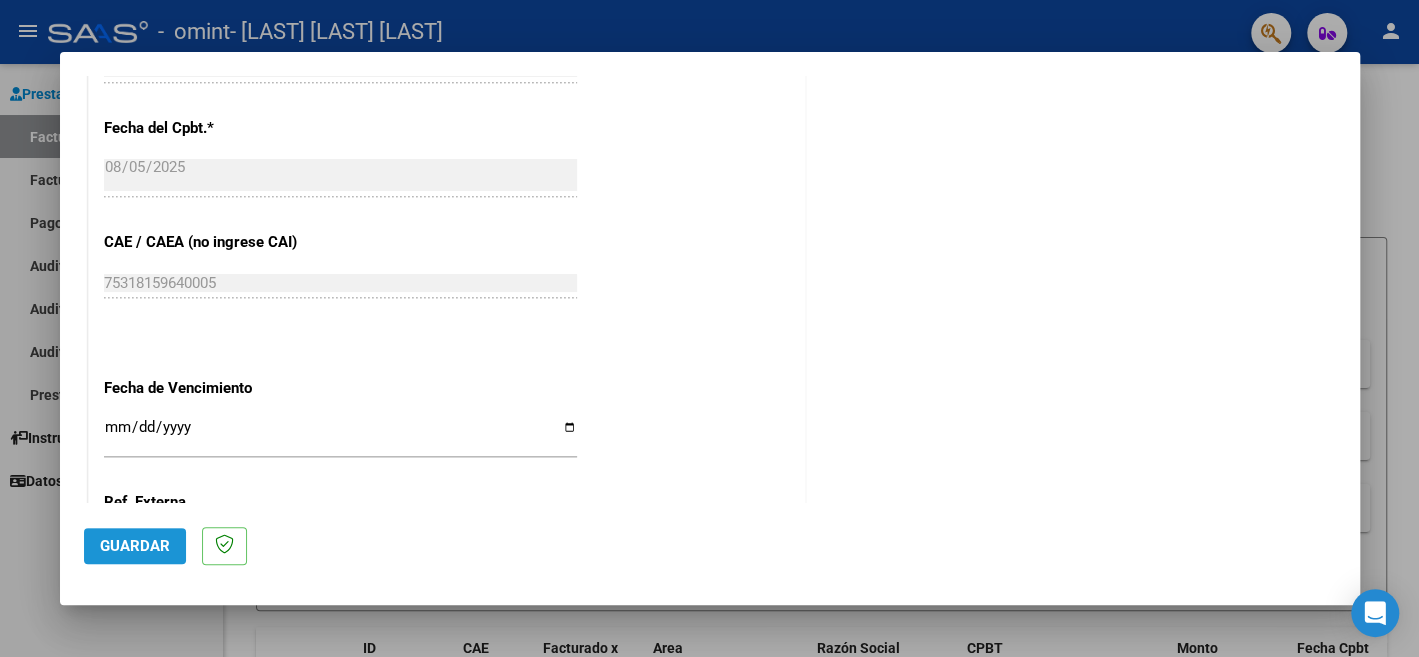 click on "Guardar" 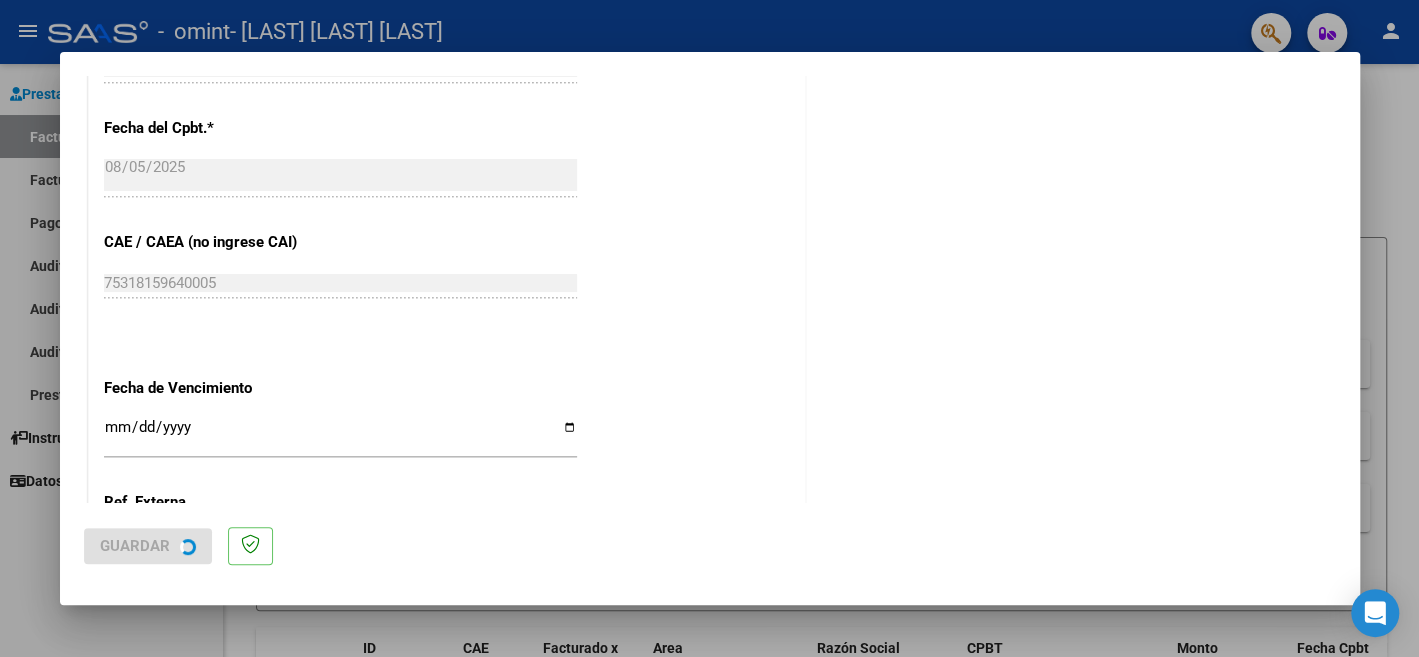 scroll, scrollTop: 0, scrollLeft: 0, axis: both 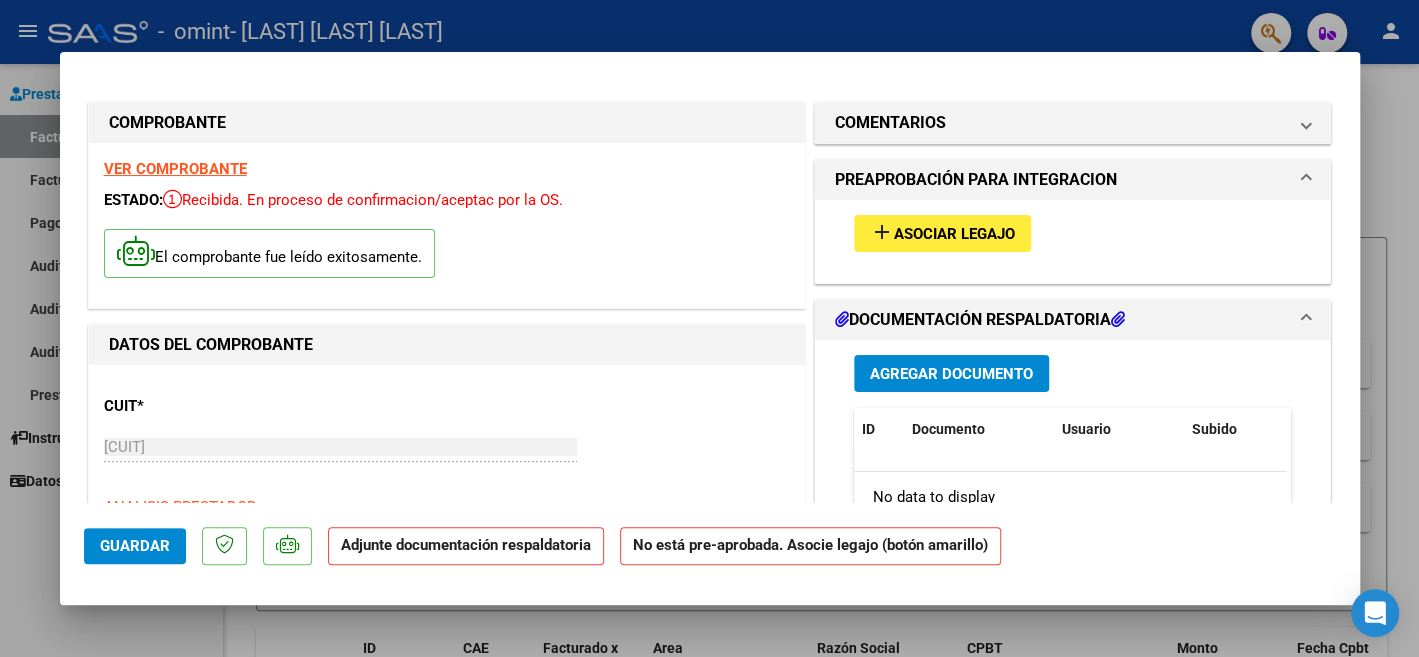 click on "VER COMPROBANTE" at bounding box center [175, 169] 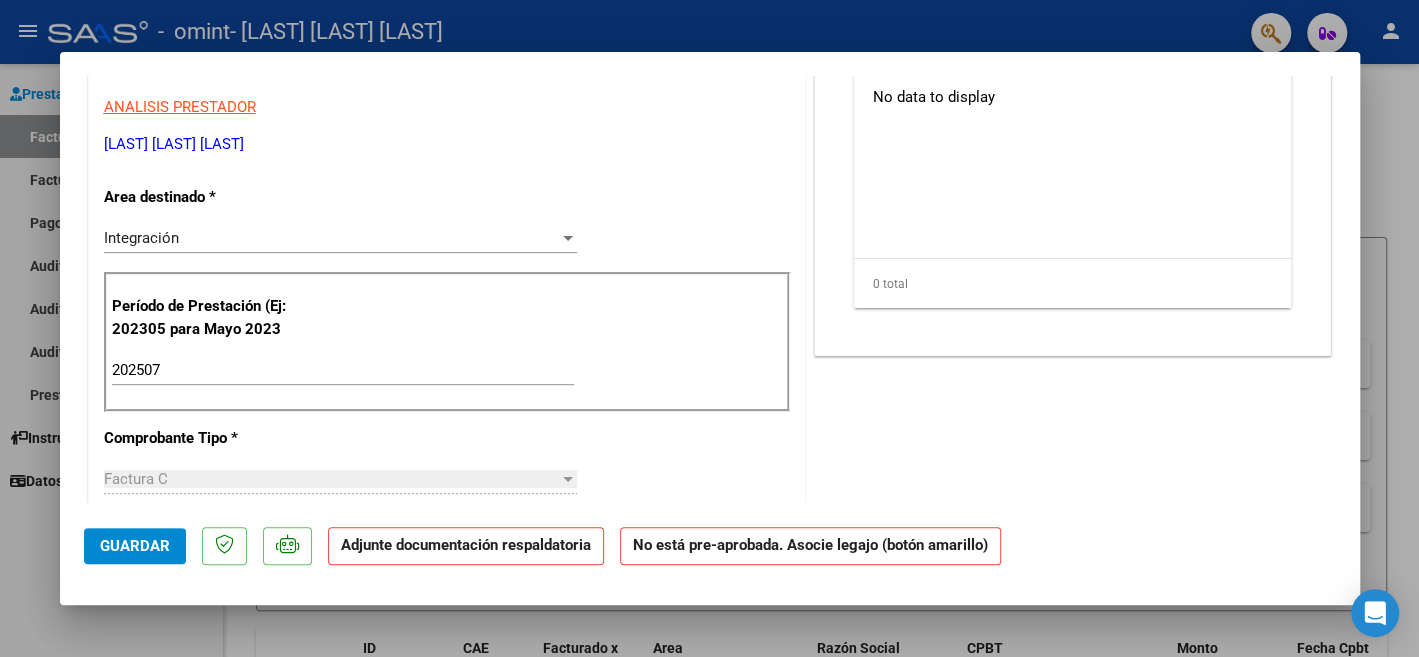 scroll, scrollTop: 0, scrollLeft: 0, axis: both 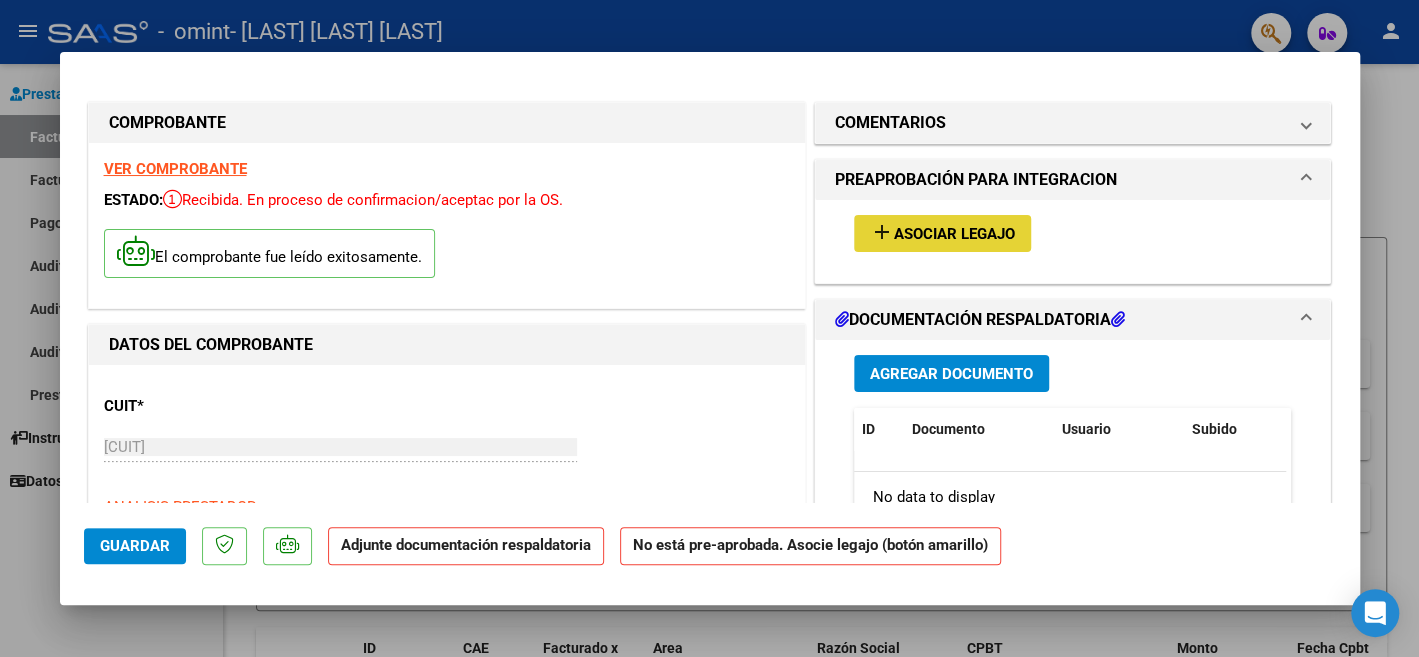click on "Asociar Legajo" at bounding box center [954, 234] 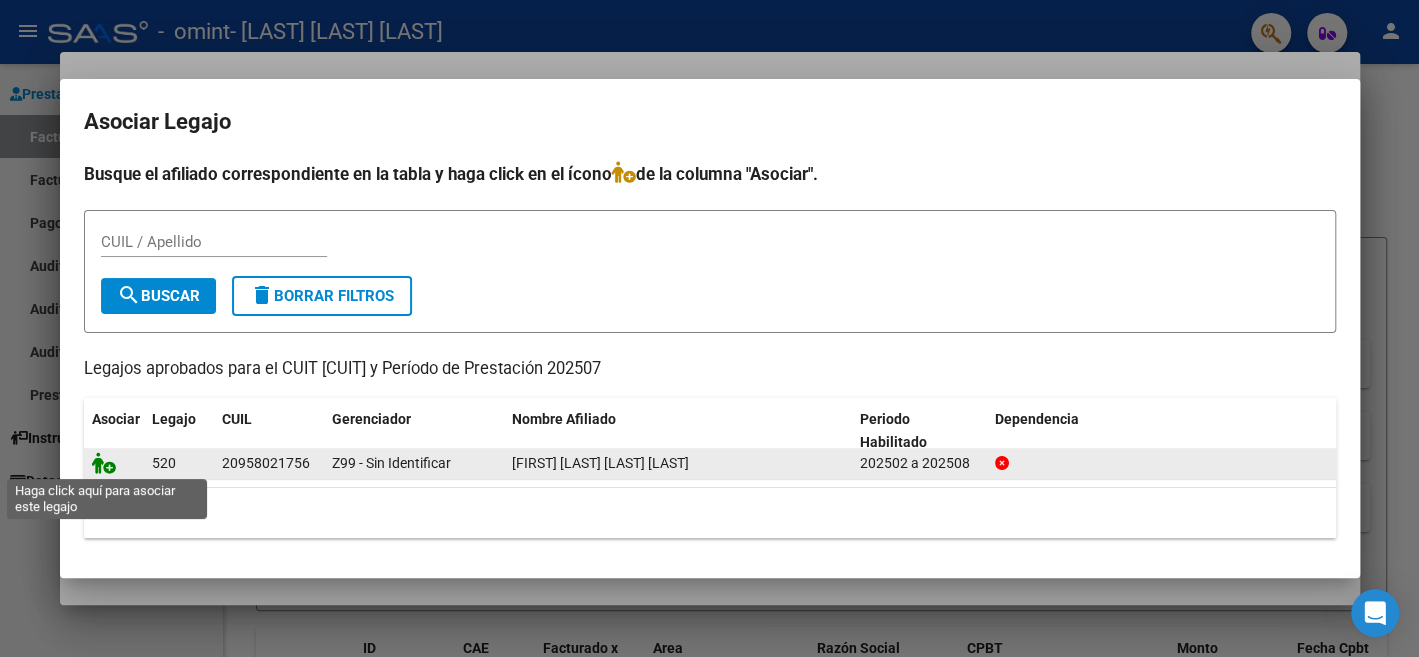 click 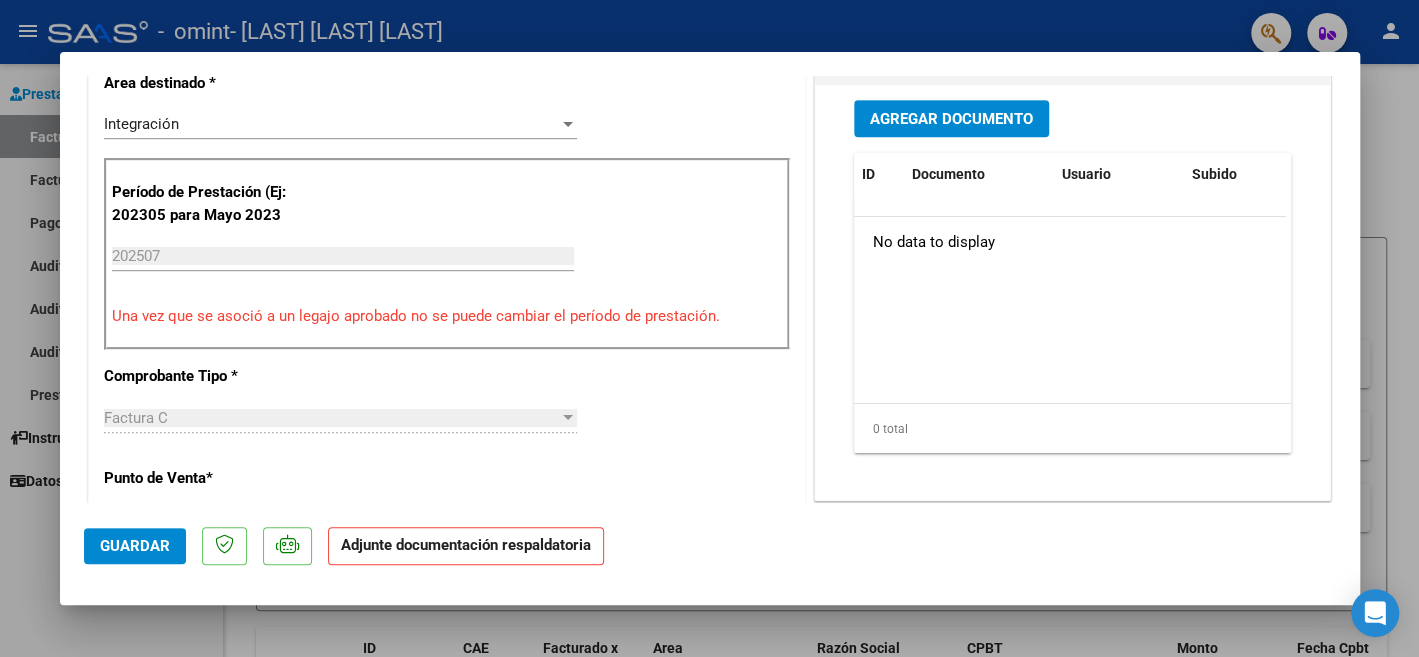scroll, scrollTop: 511, scrollLeft: 0, axis: vertical 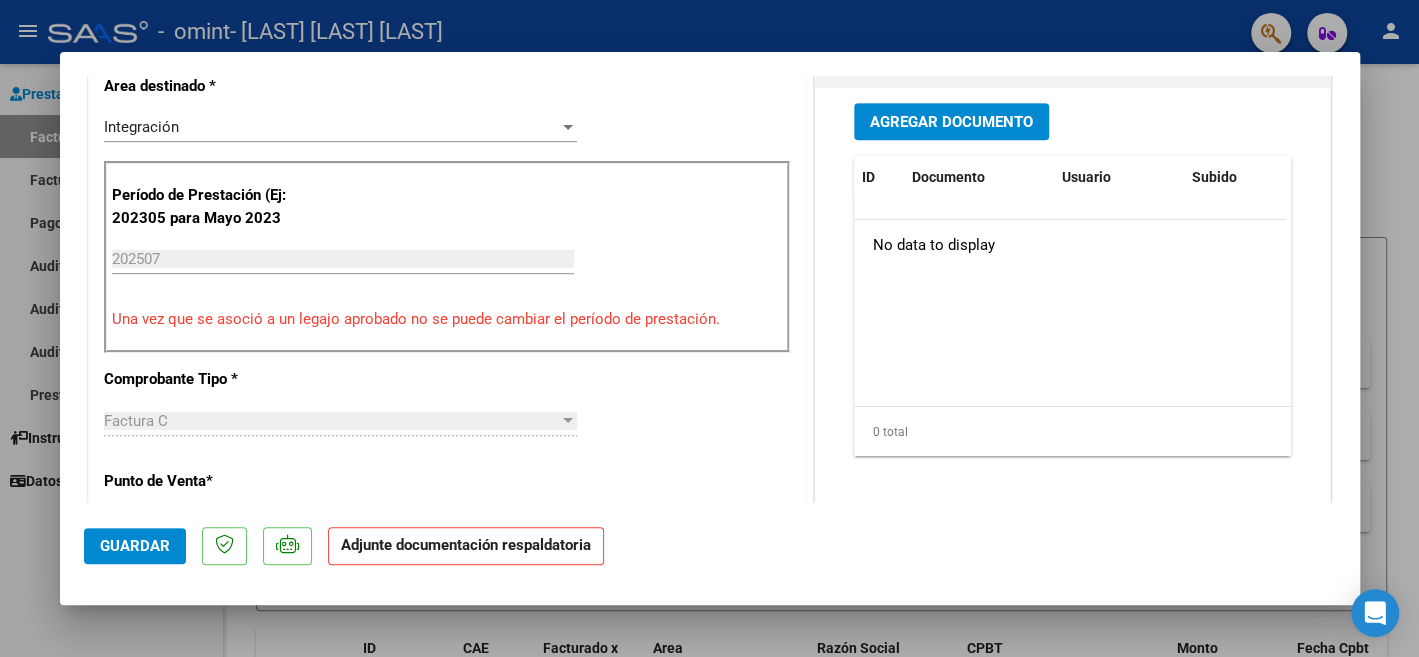 click on "Agregar Documento" at bounding box center (951, 122) 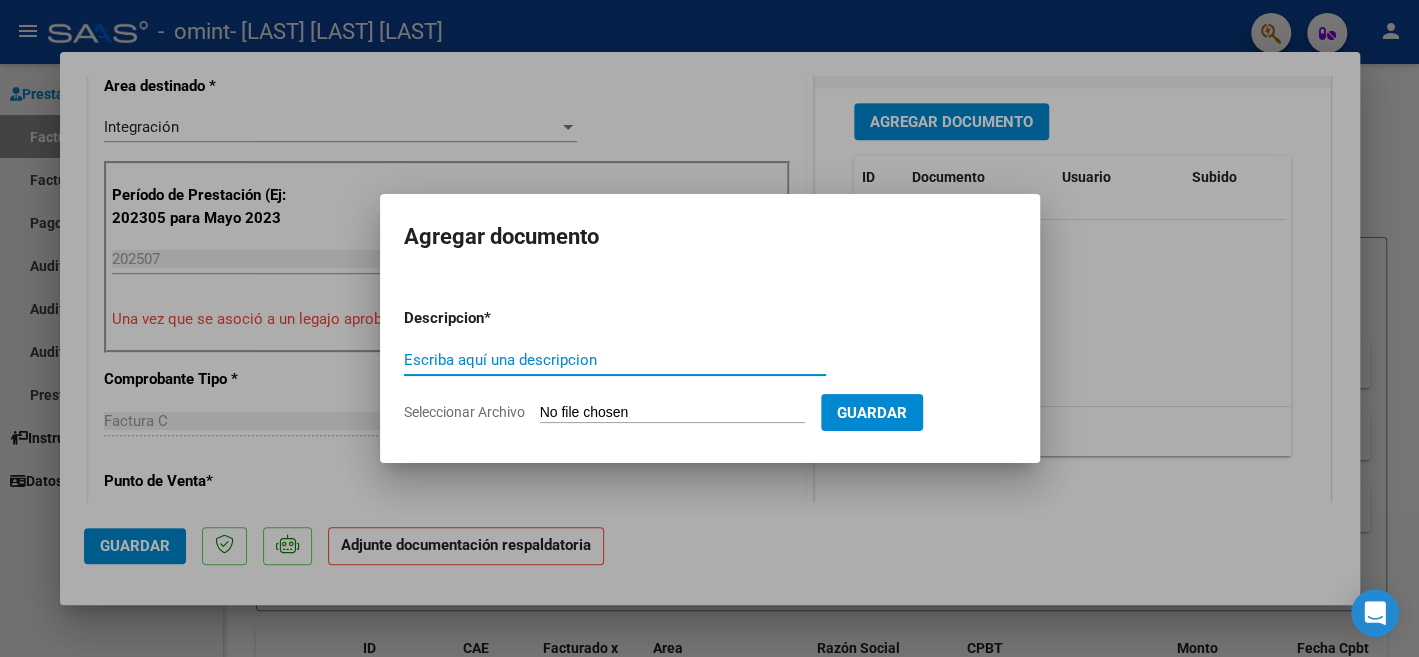 click on "Escriba aquí una descripcion" at bounding box center (615, 360) 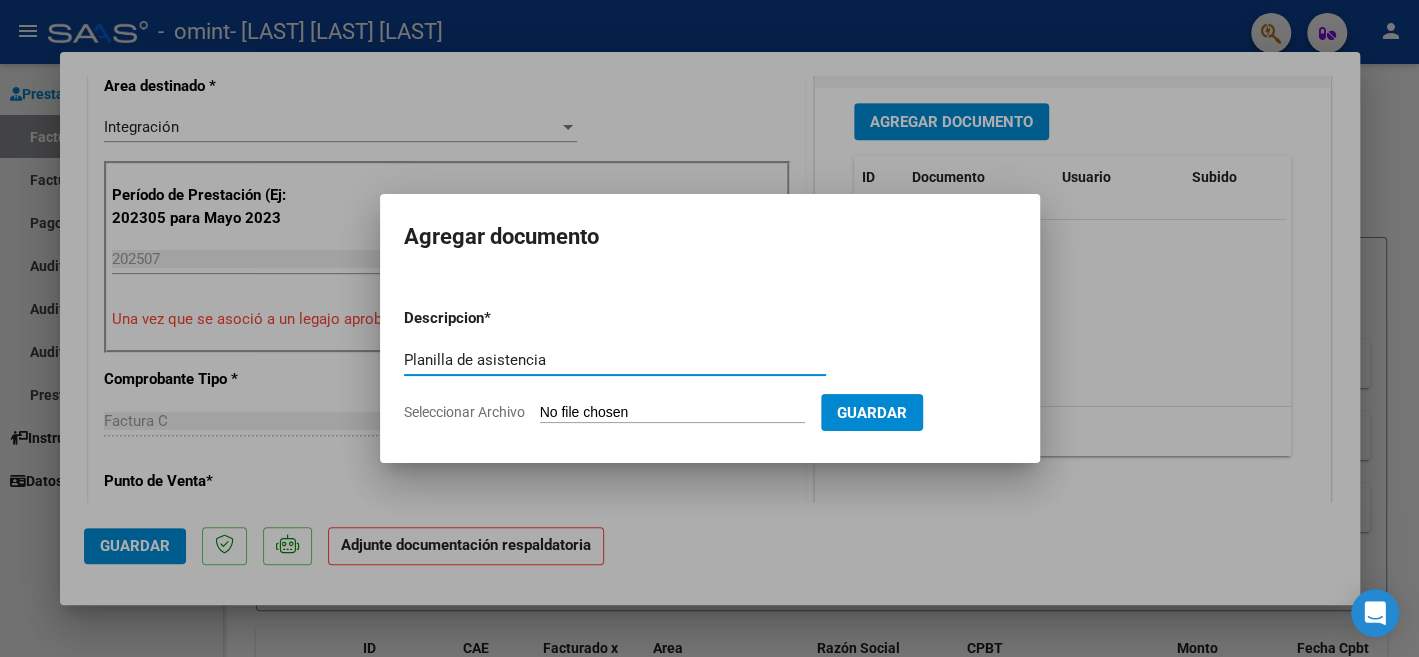 type on "Planilla de asistencia" 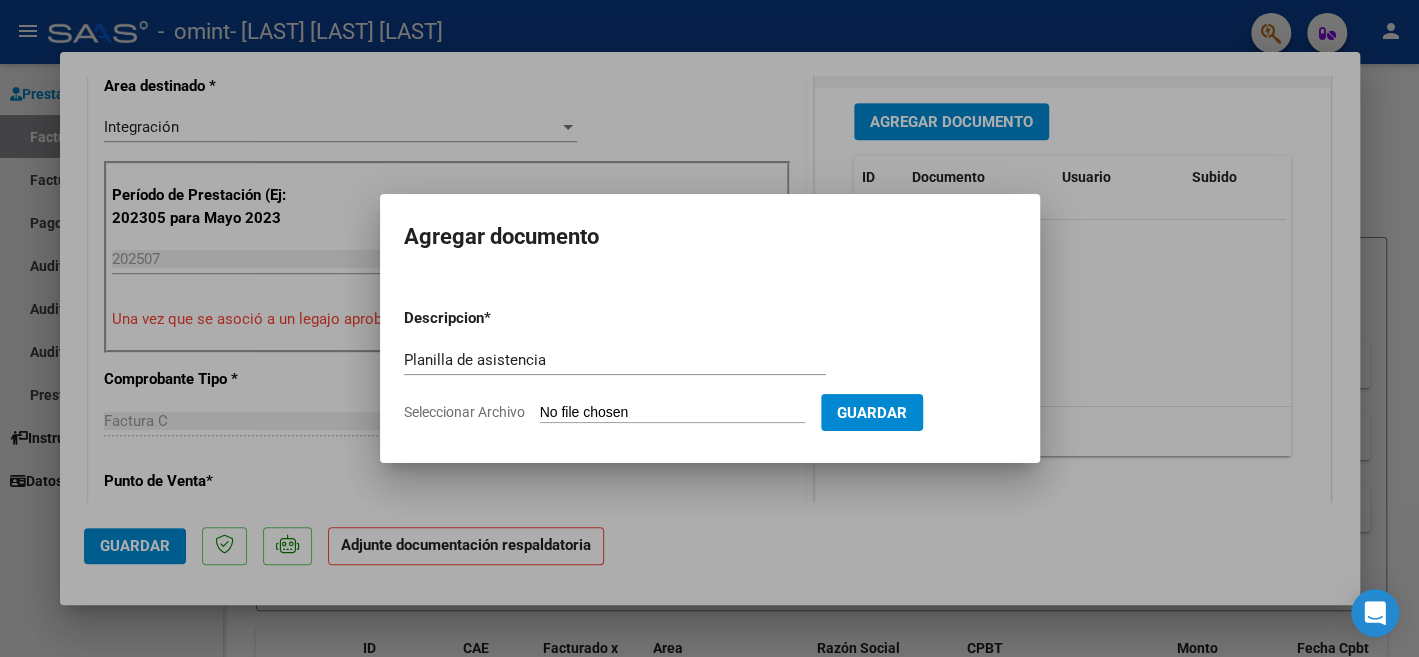 type on "C:\fakepath\Planilla Asist [LAST] [LAST]. Julio 2025.pdf" 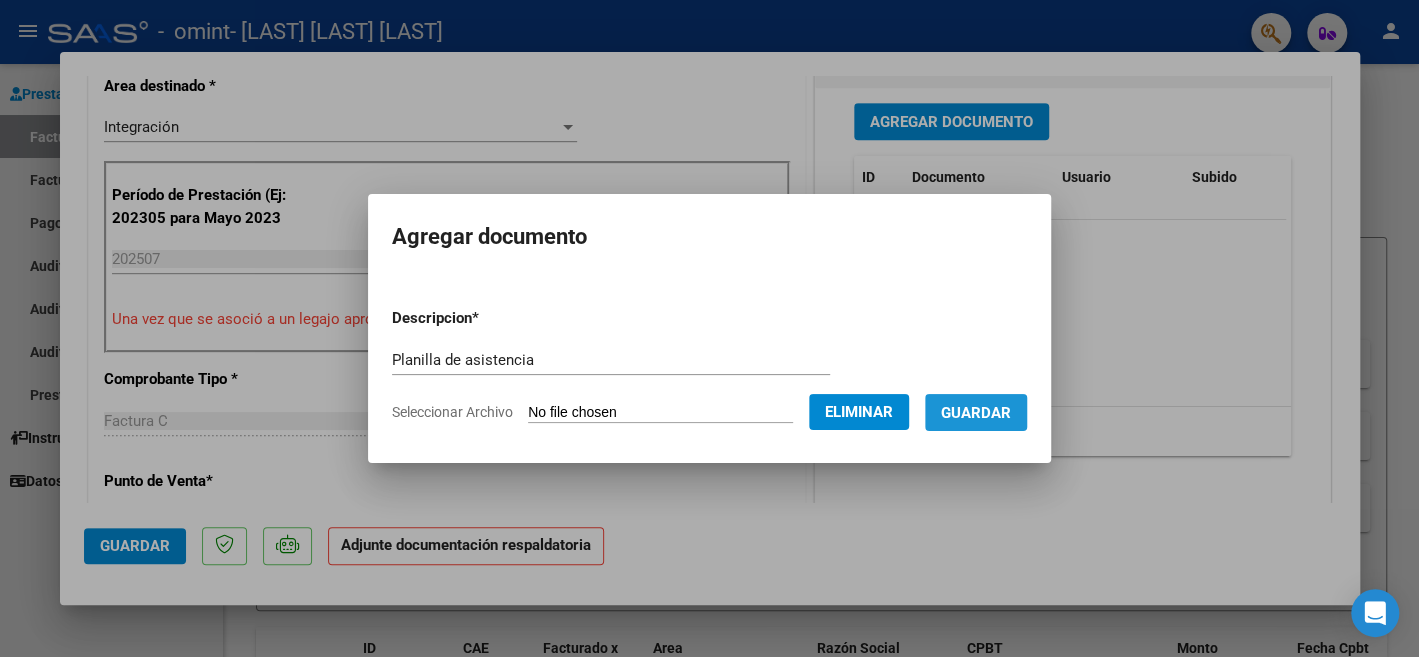 click on "Guardar" at bounding box center (976, 413) 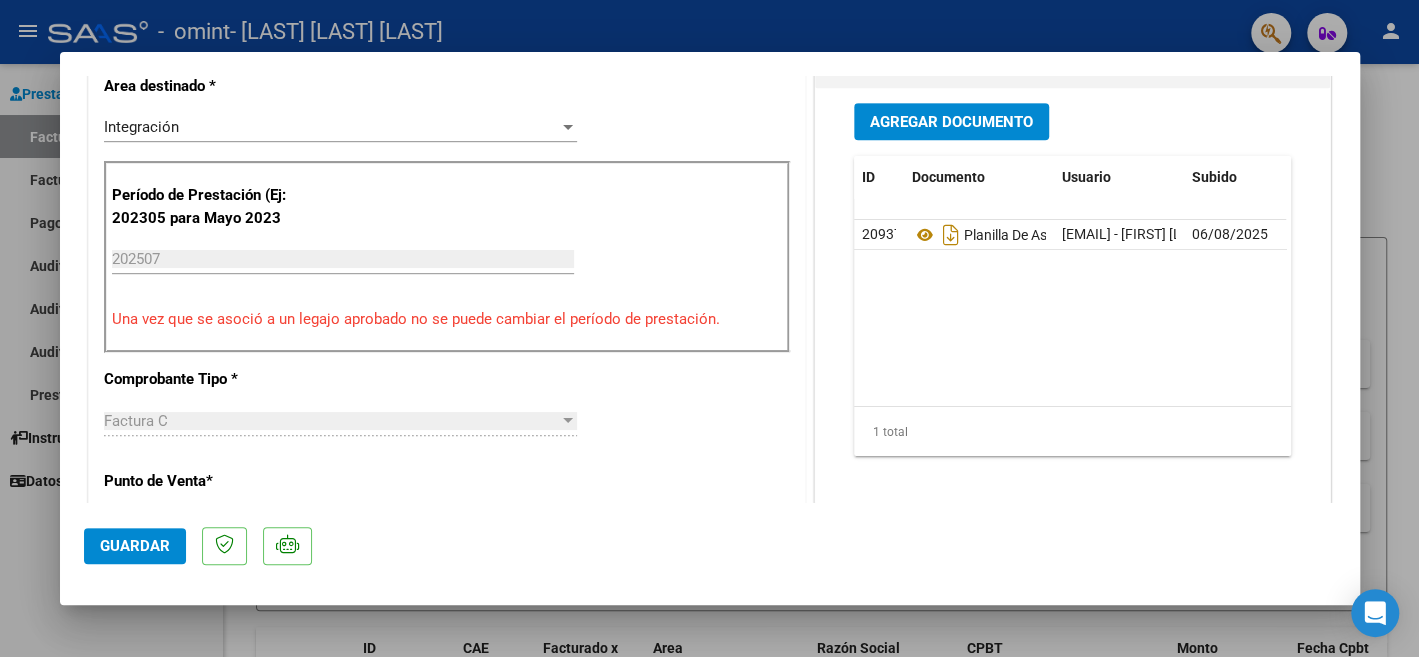 click at bounding box center [709, 328] 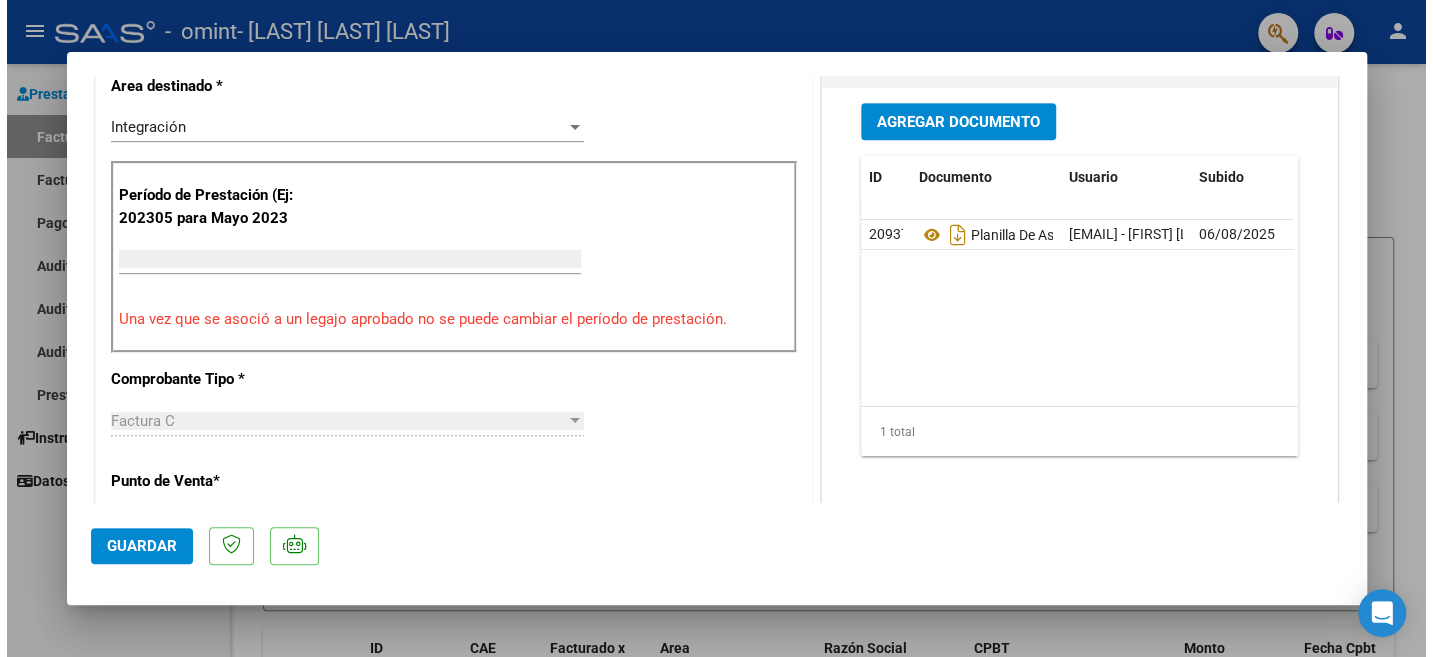 scroll, scrollTop: 471, scrollLeft: 0, axis: vertical 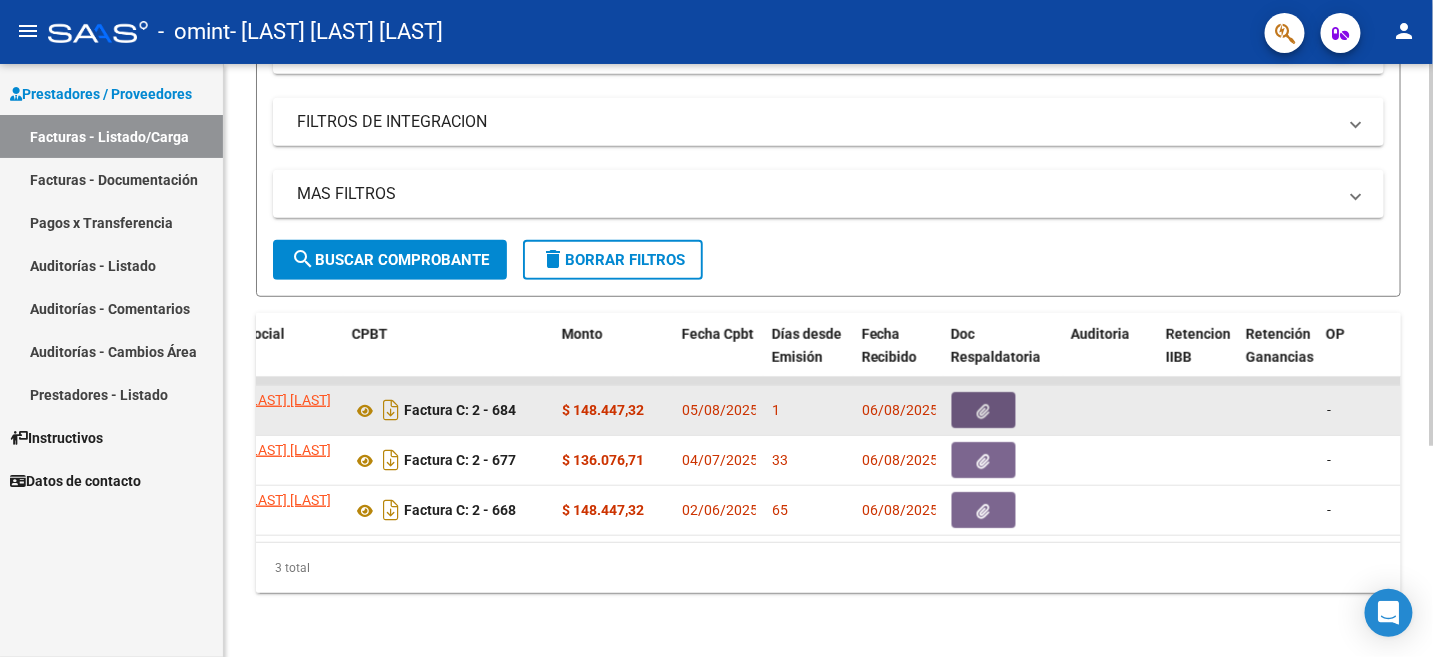 click 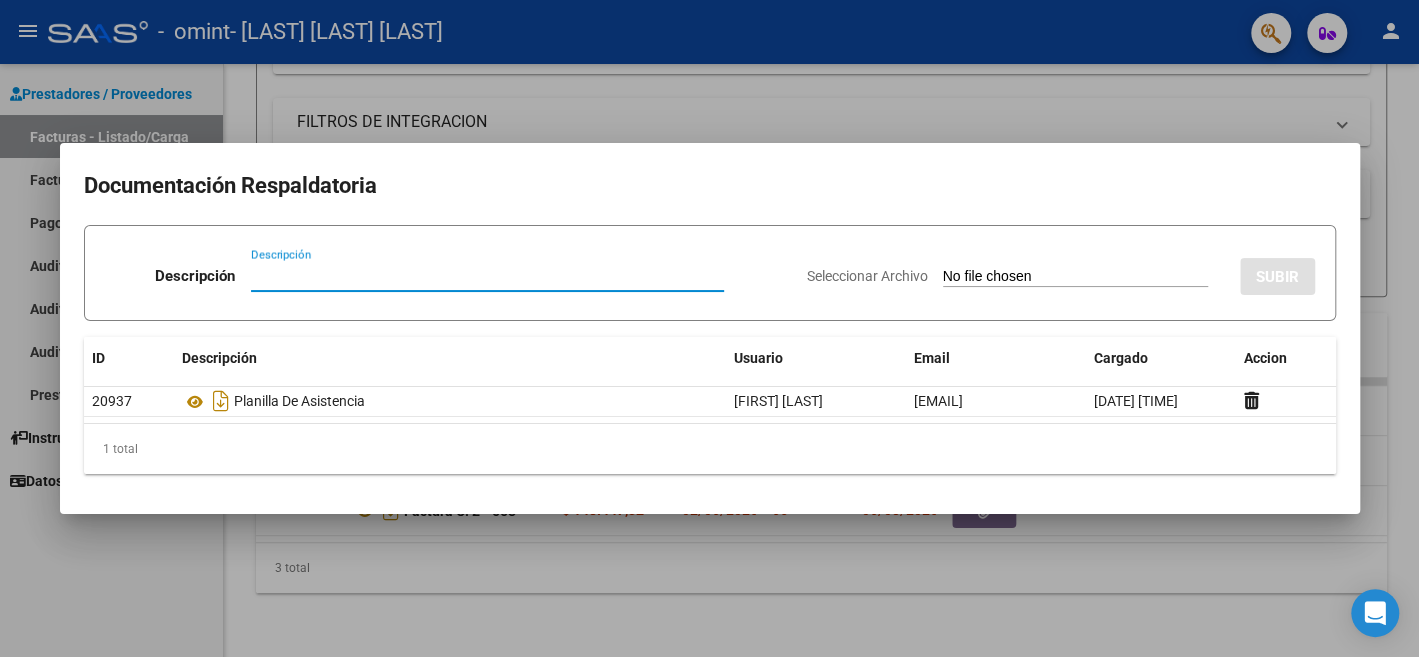 click at bounding box center [709, 328] 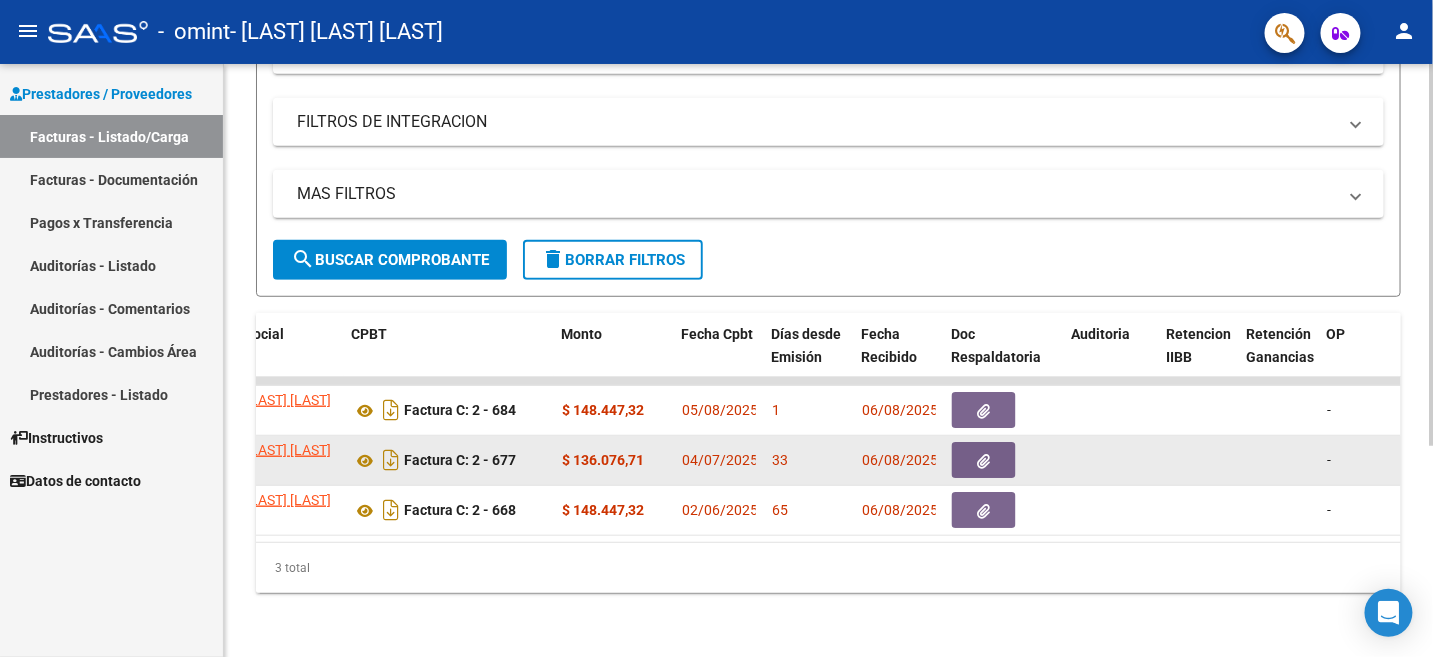 click 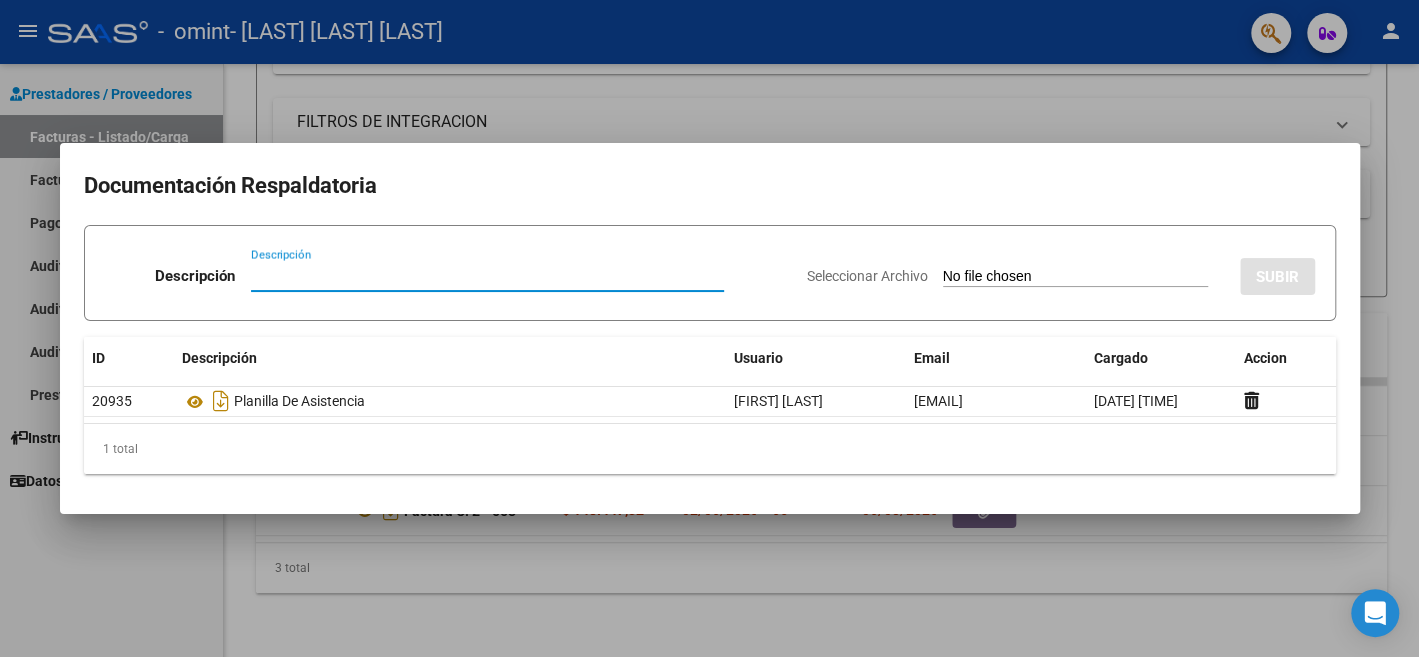 click at bounding box center (709, 328) 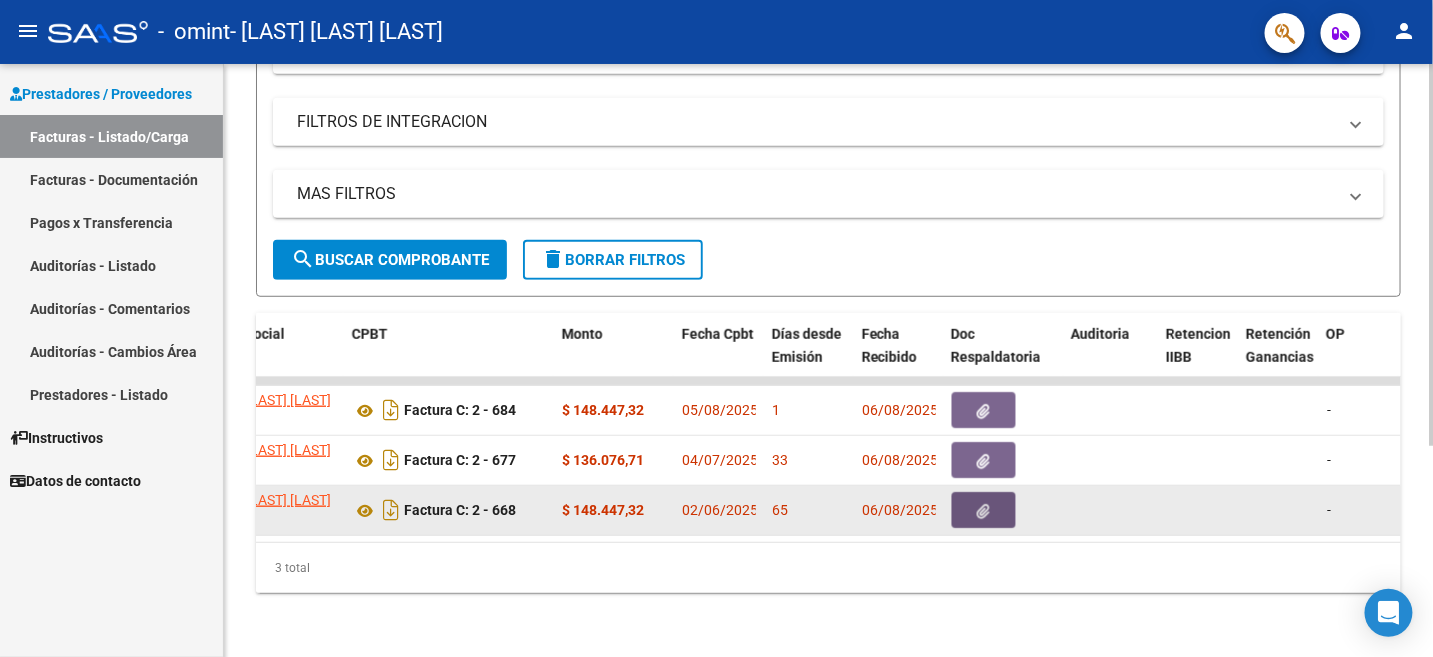 click 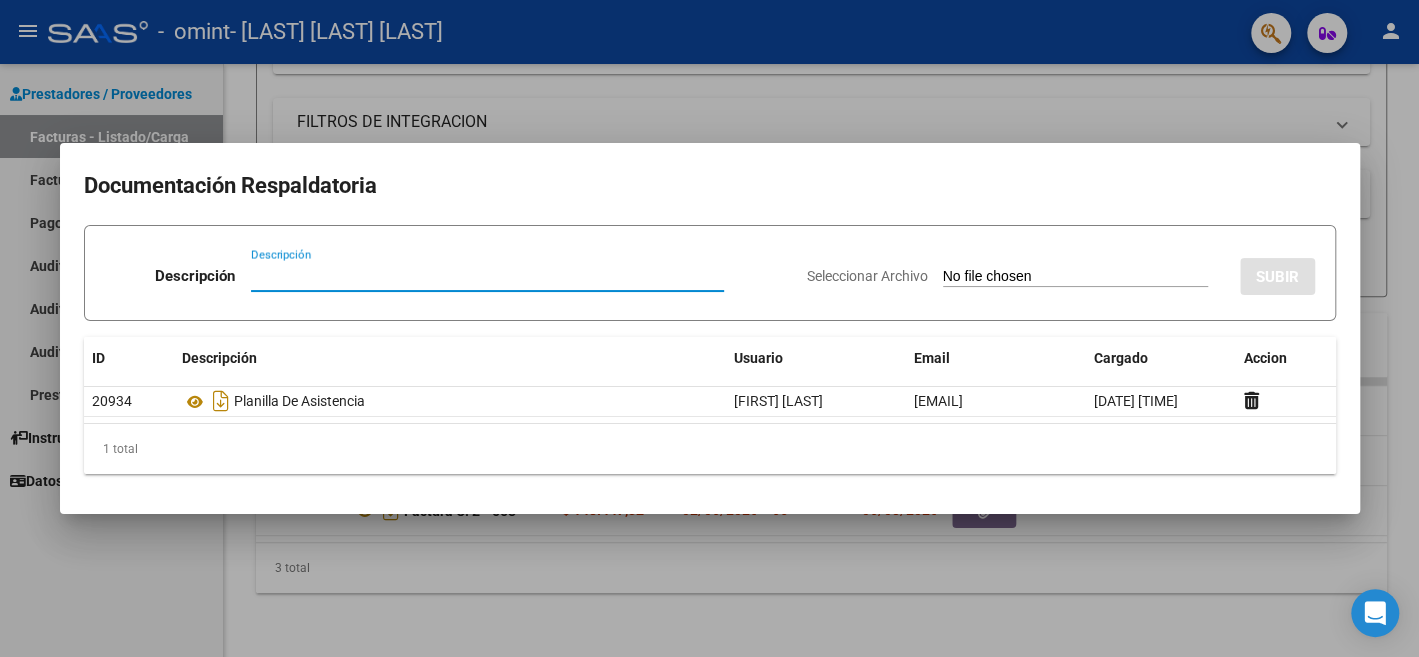 click at bounding box center [709, 328] 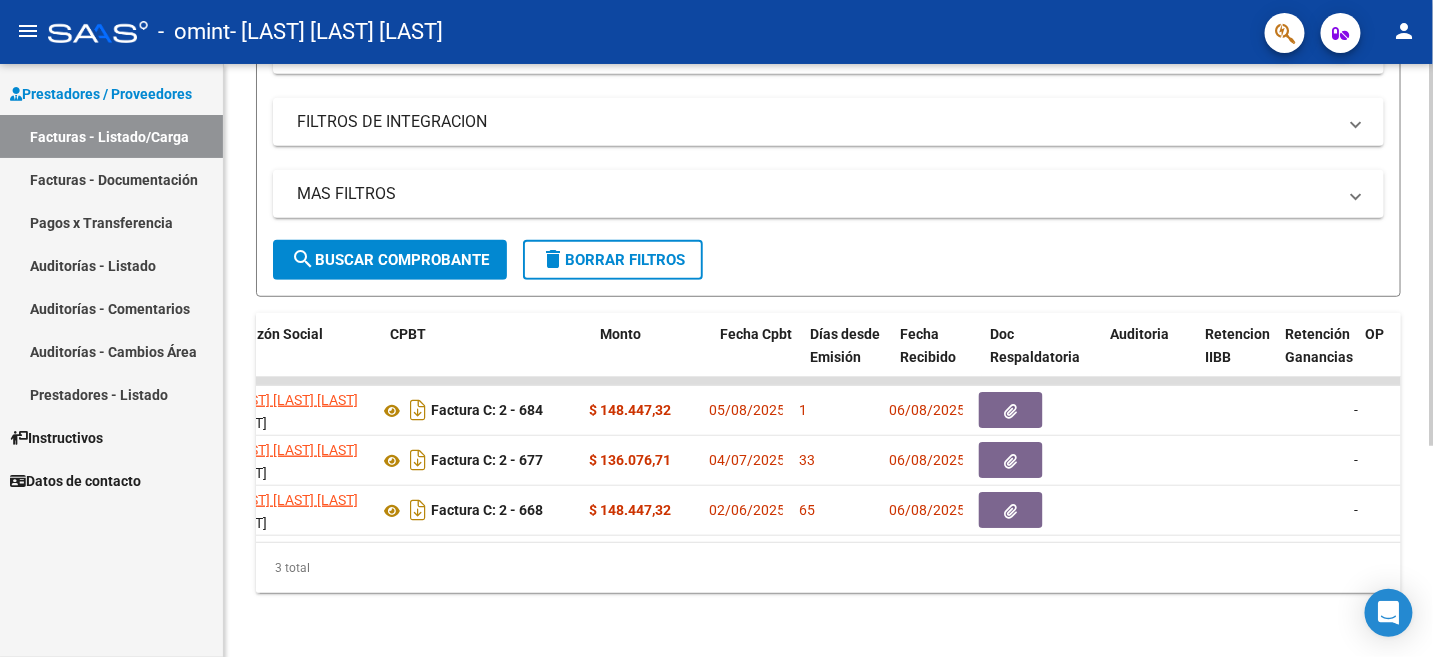 scroll, scrollTop: 0, scrollLeft: 576, axis: horizontal 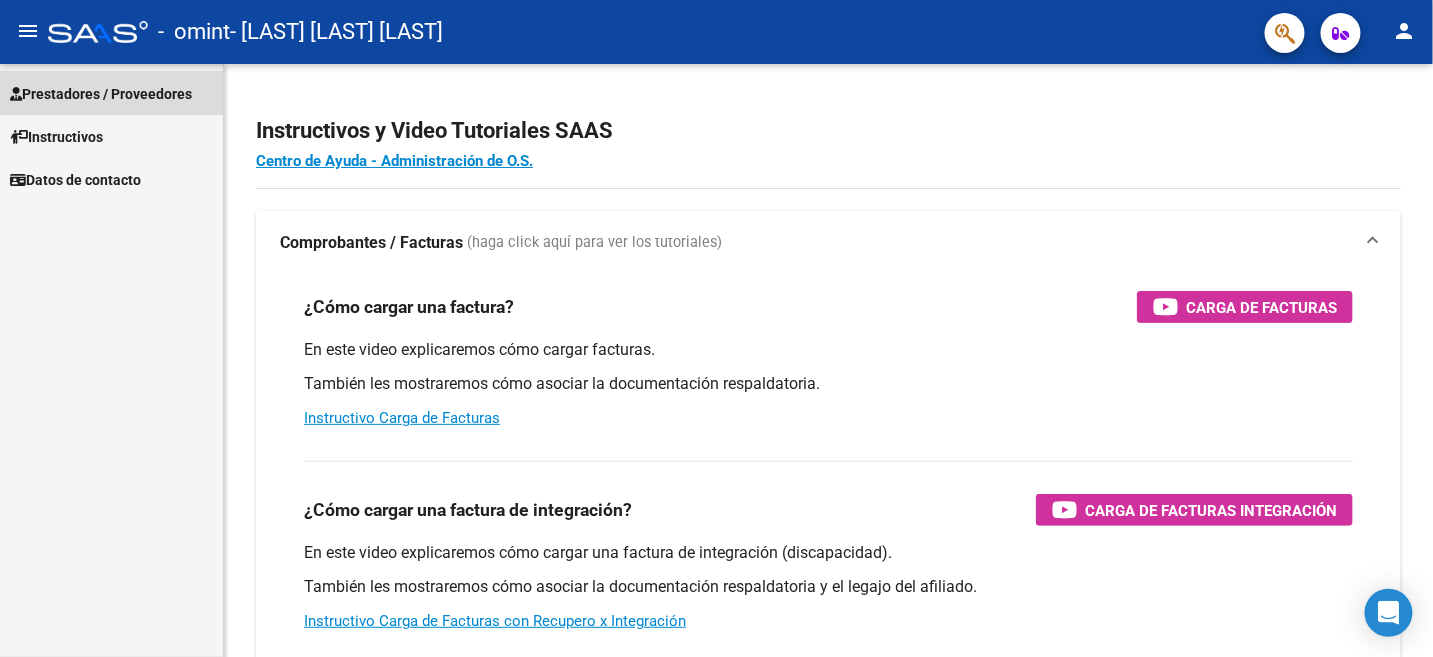 click on "Prestadores / Proveedores" at bounding box center (101, 94) 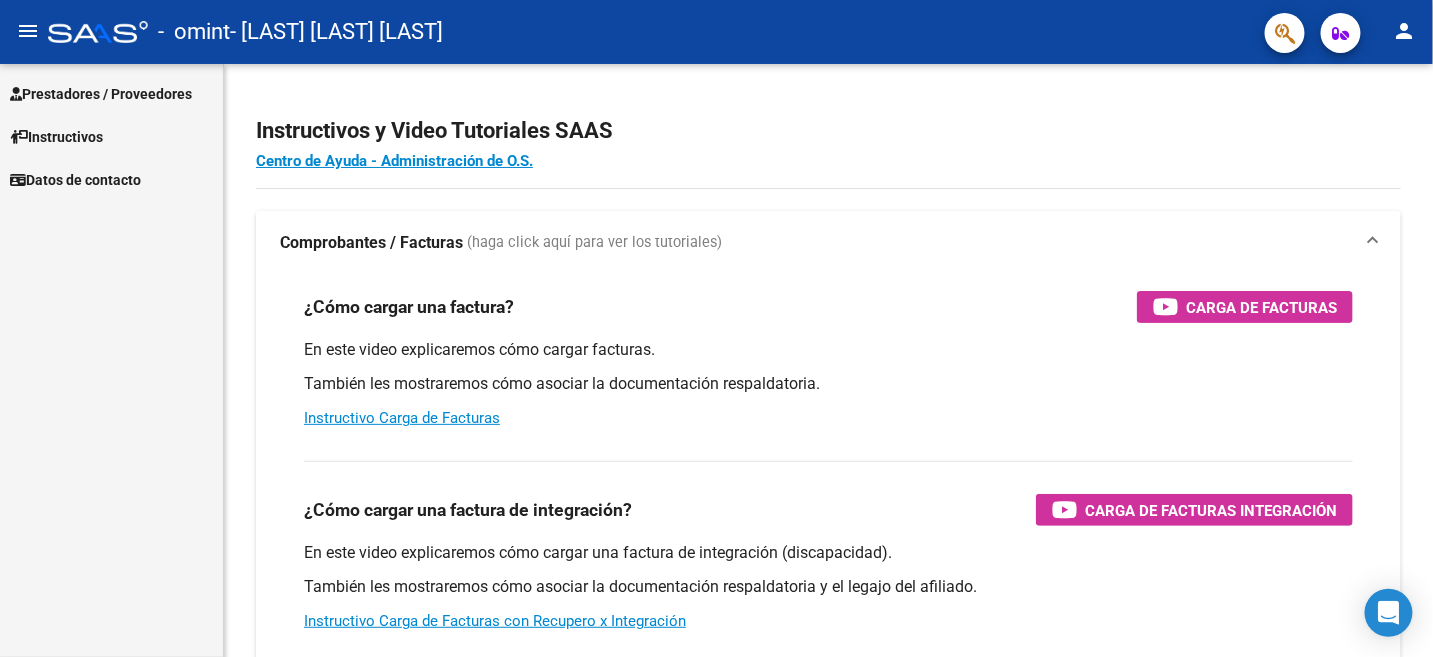 click on "Prestadores / Proveedores" at bounding box center (101, 94) 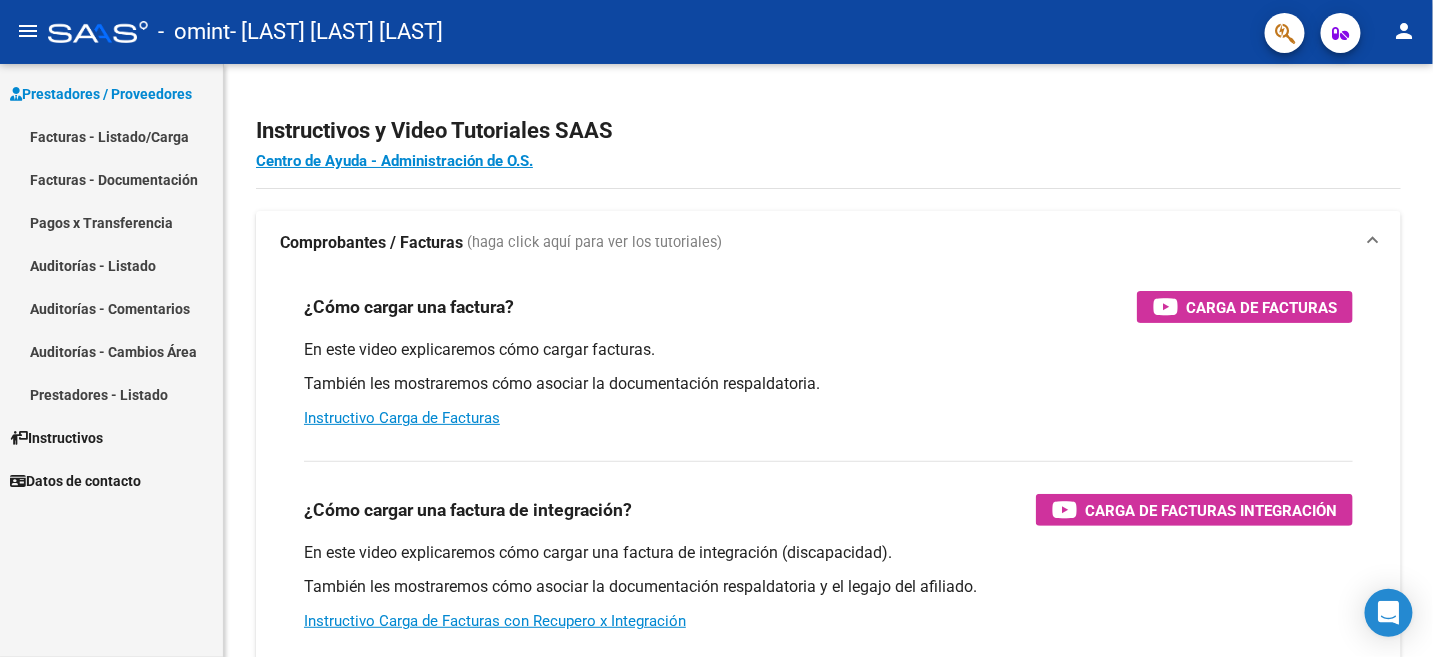 click on "Facturas - Listado/Carga" at bounding box center [111, 136] 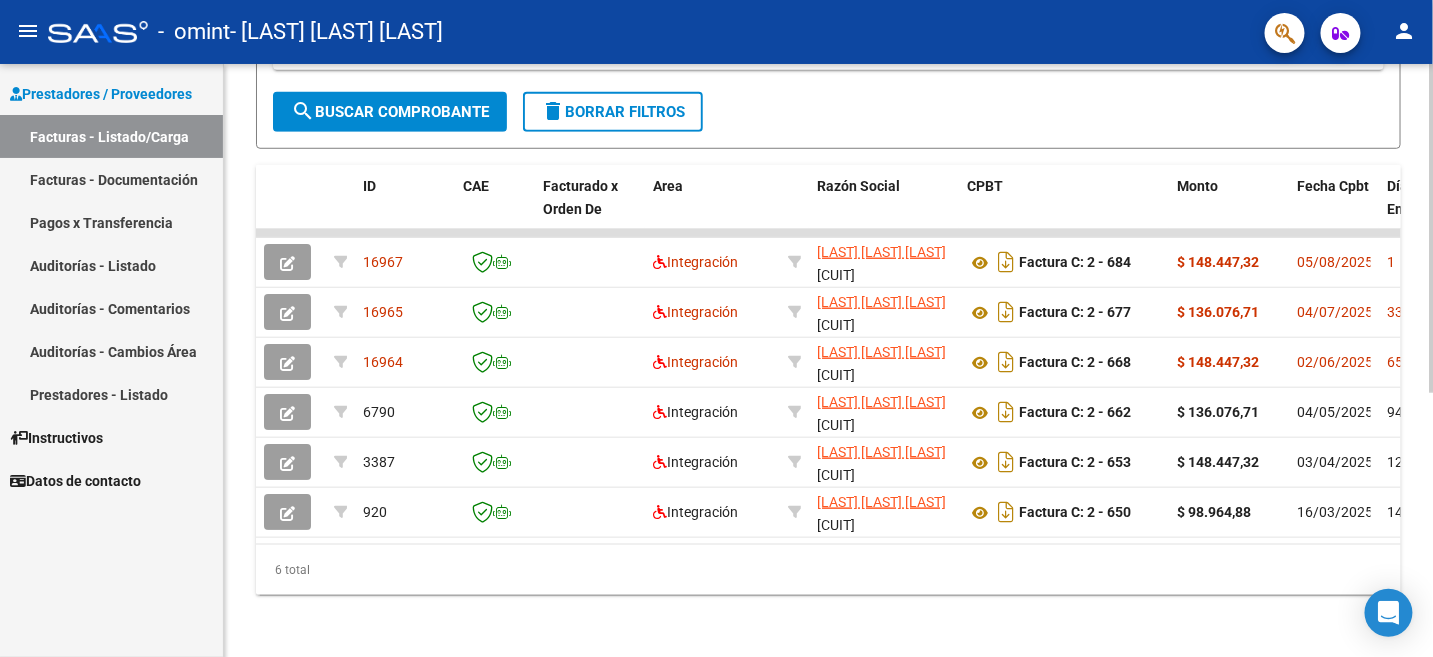 scroll, scrollTop: 477, scrollLeft: 0, axis: vertical 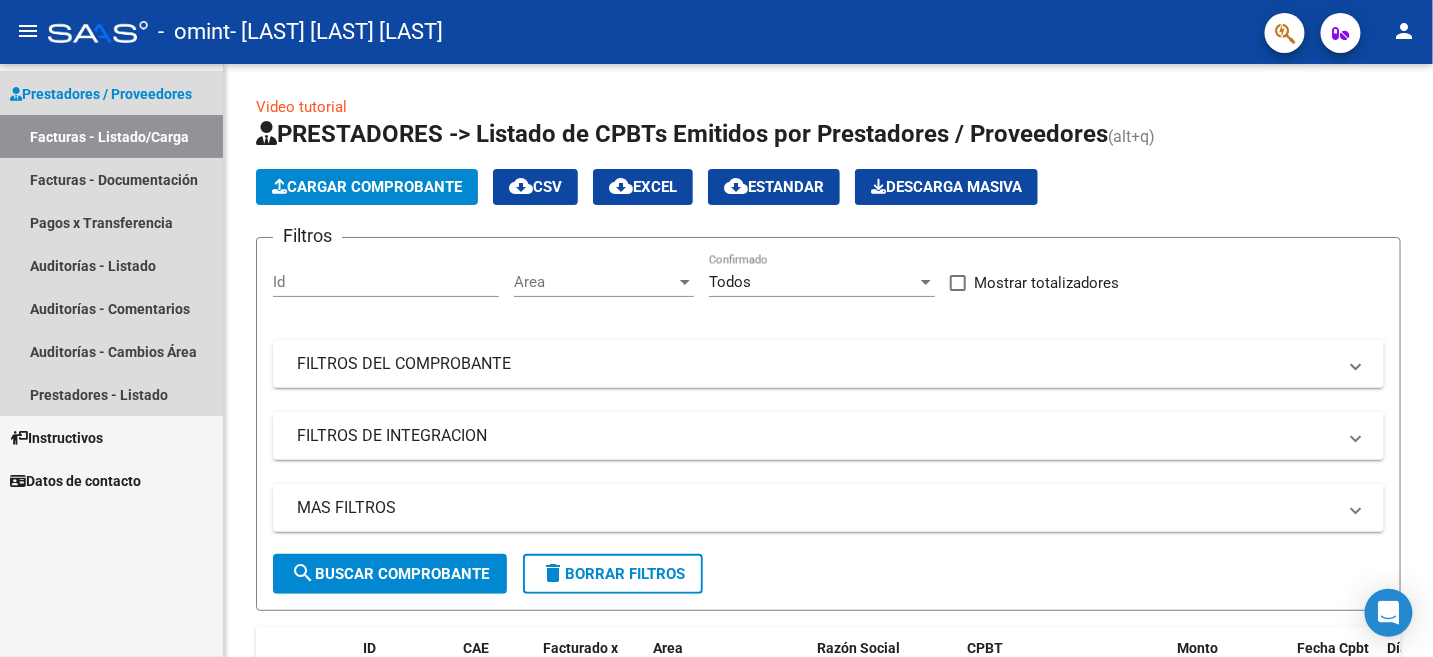 click on "Prestadores / Proveedores" at bounding box center (101, 94) 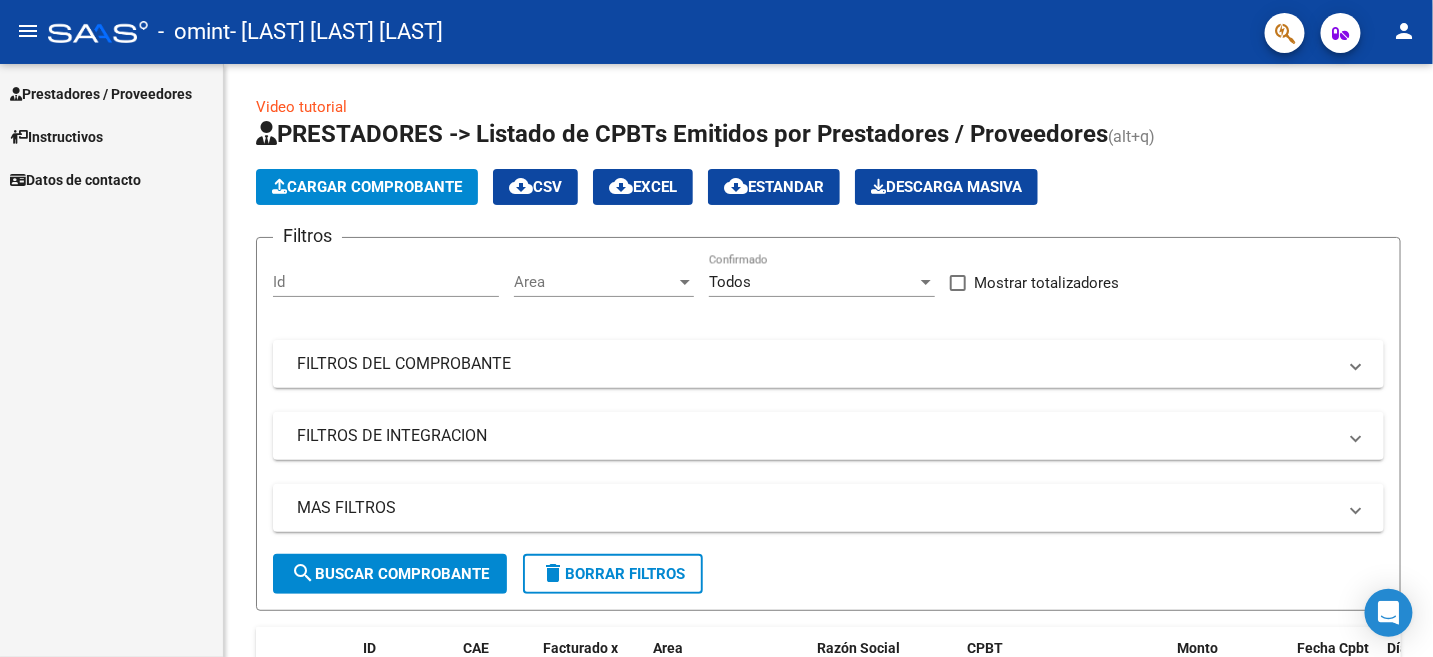 click on "Datos de contacto" at bounding box center (75, 180) 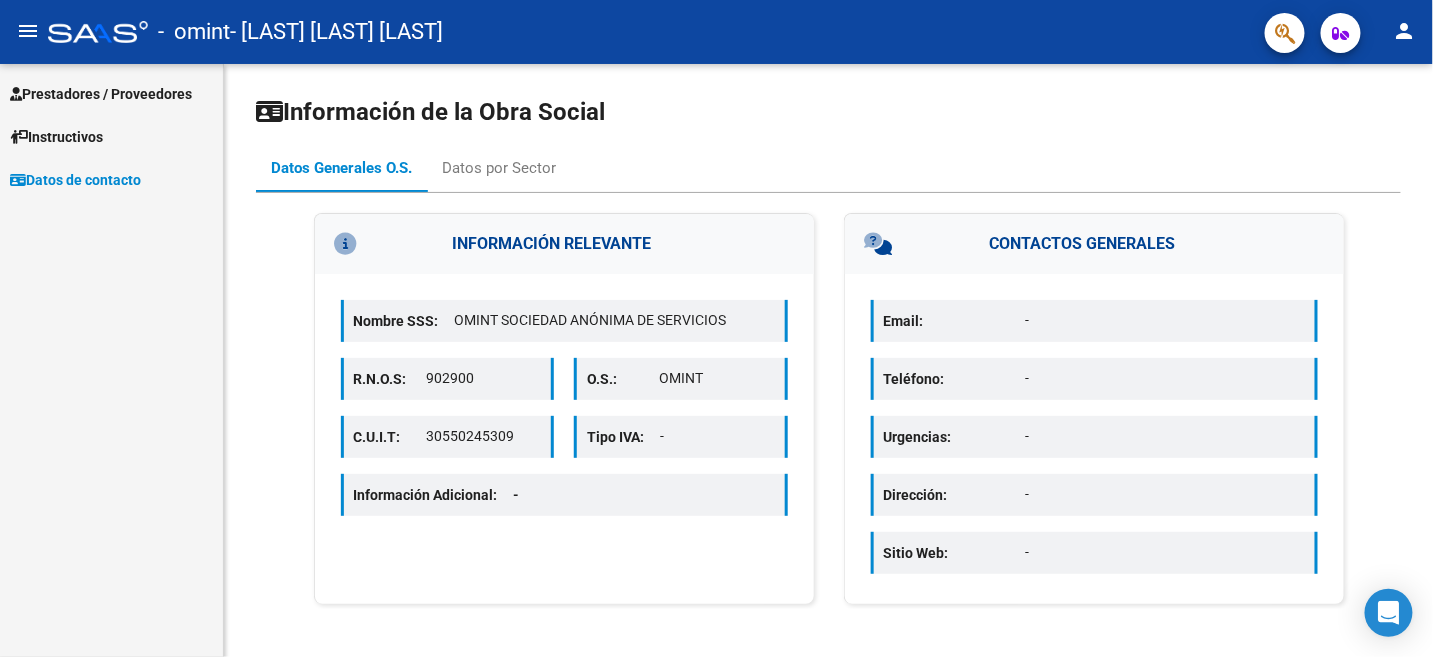 click on "Prestadores / Proveedores" at bounding box center [111, 93] 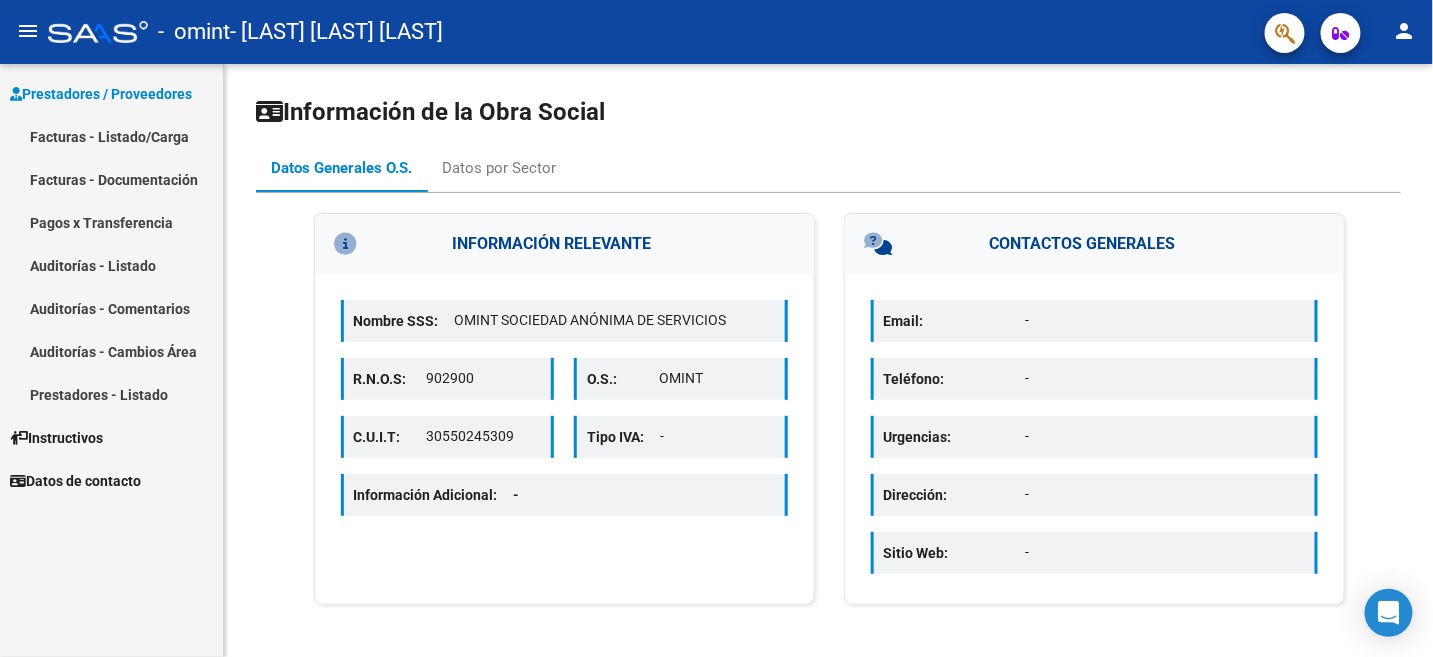 click on "person" 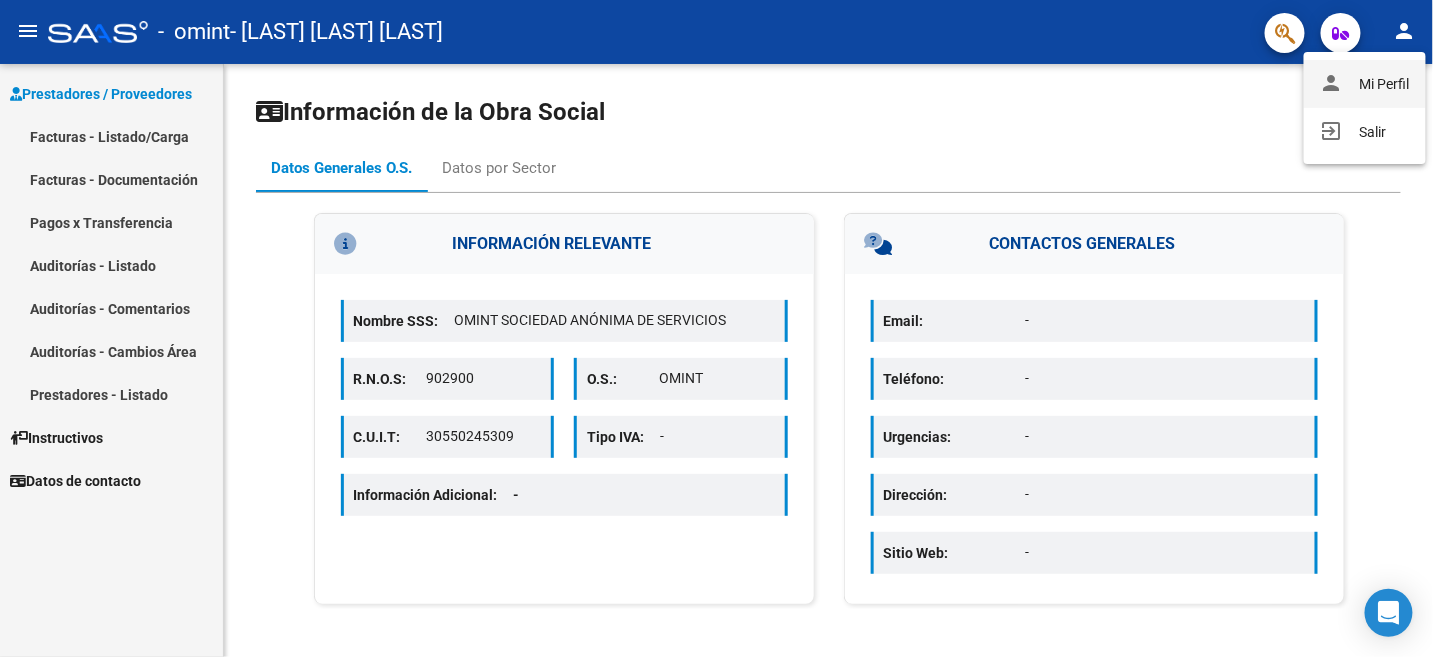 click on "person  Mi Perfil" at bounding box center (1365, 84) 